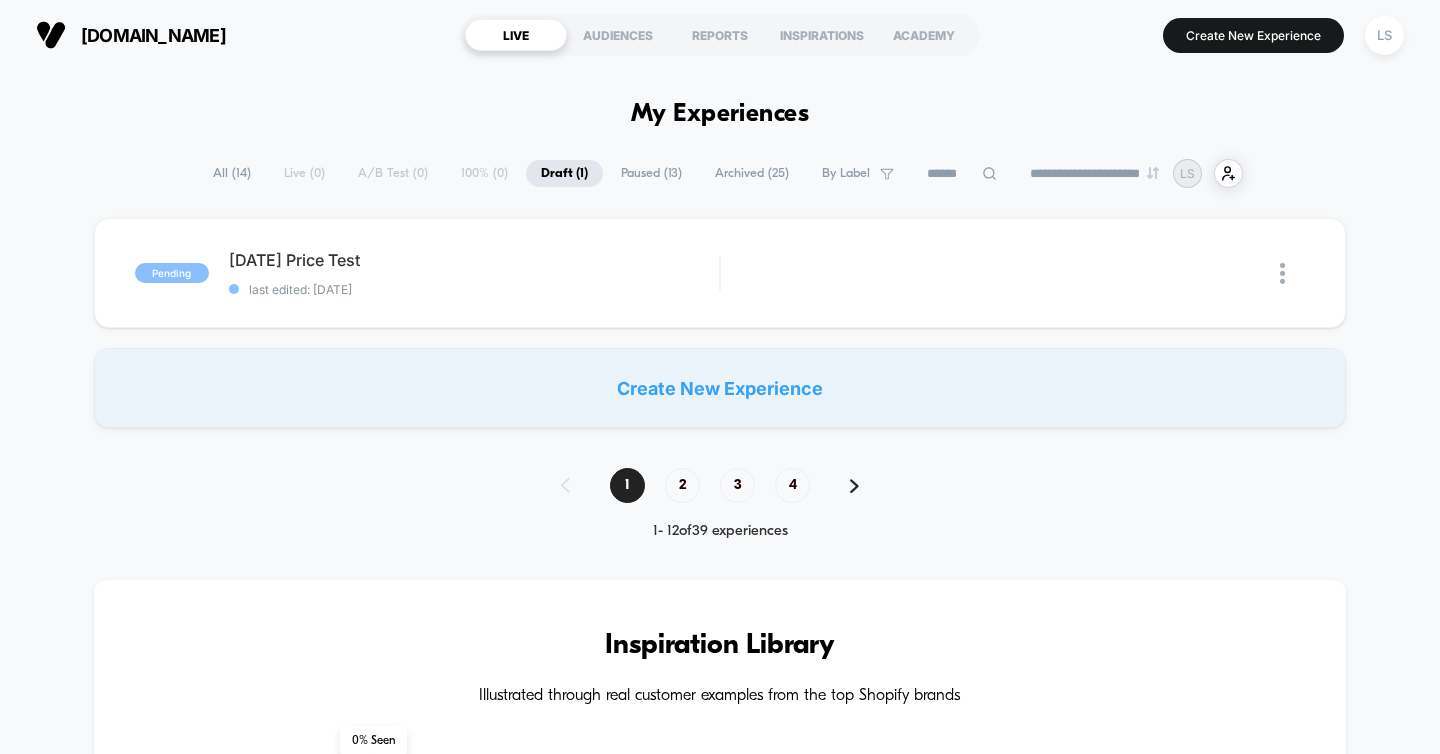 scroll, scrollTop: 0, scrollLeft: 0, axis: both 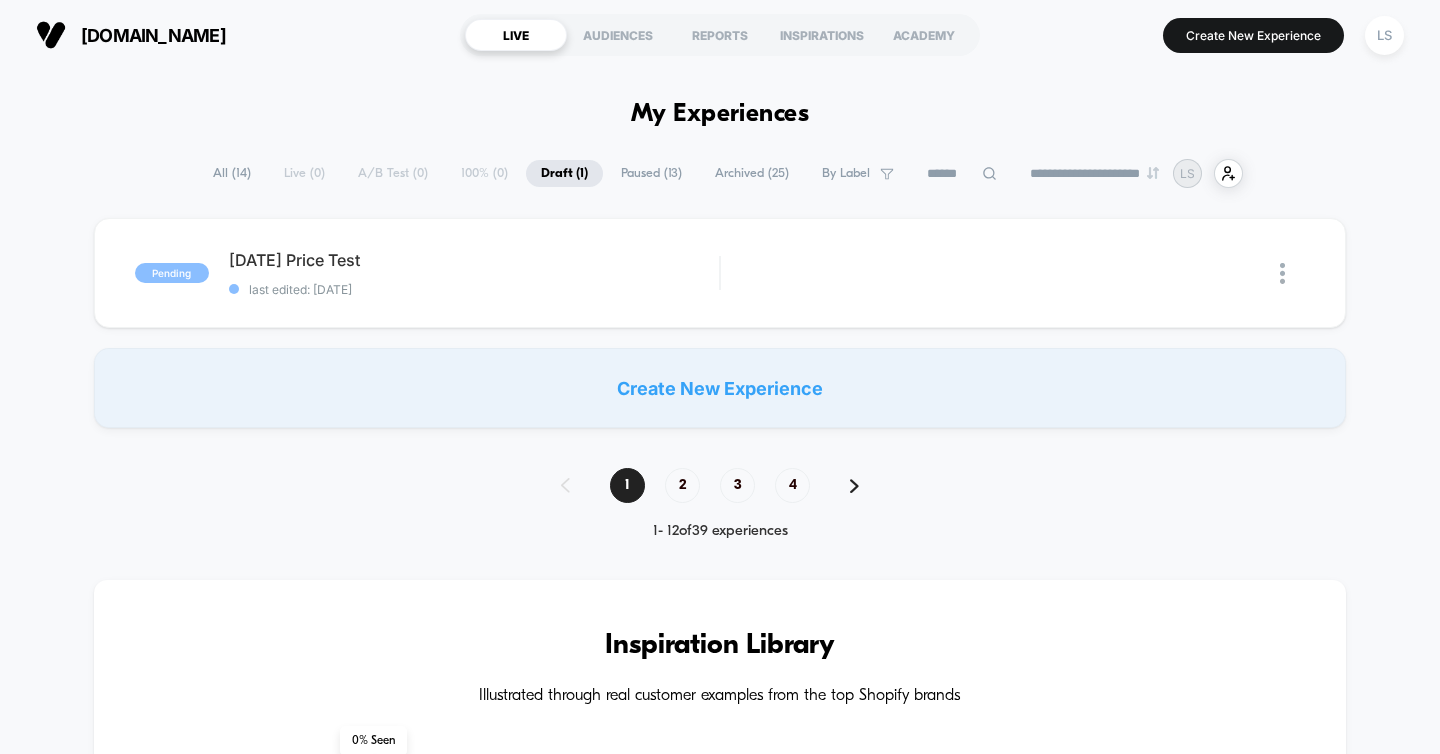 click on "**********" at bounding box center [720, 1144] 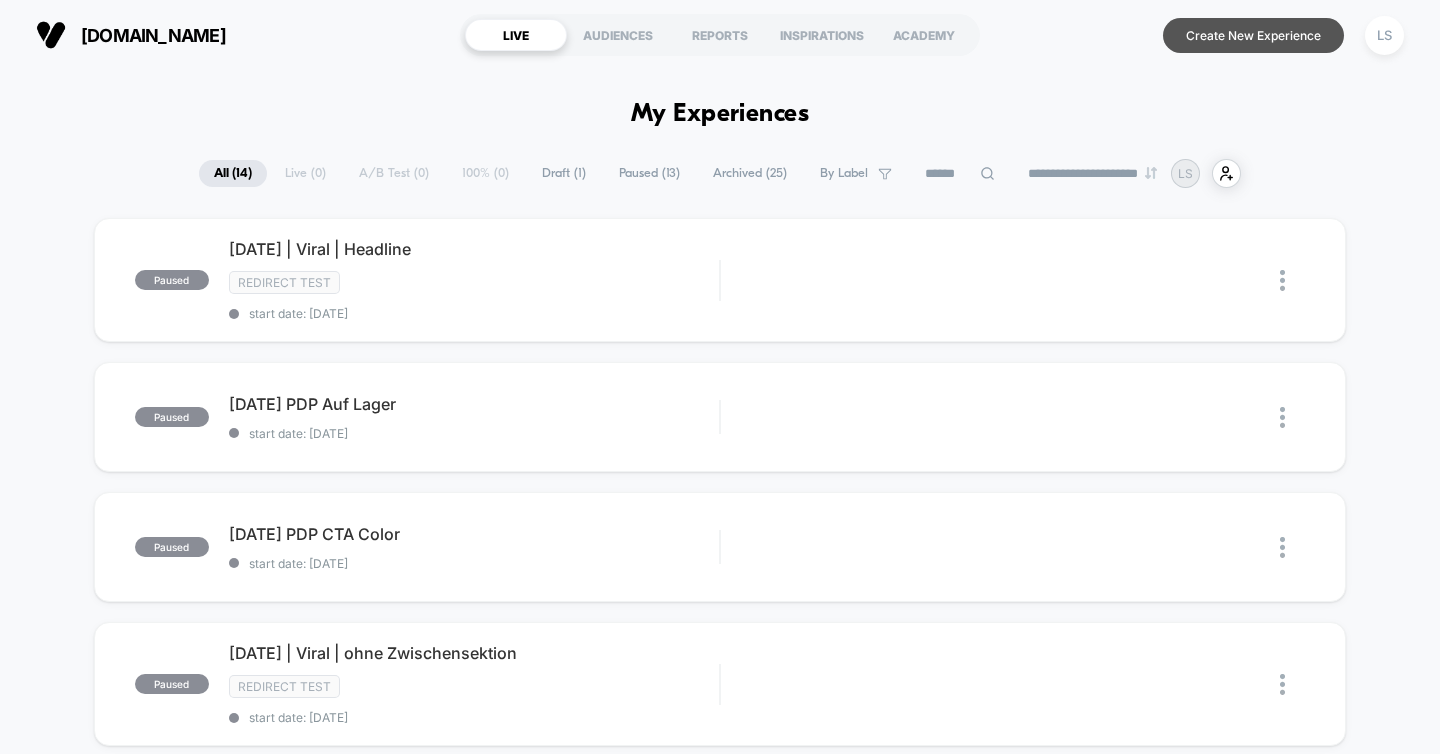 click on "Create New Experience" at bounding box center (1253, 35) 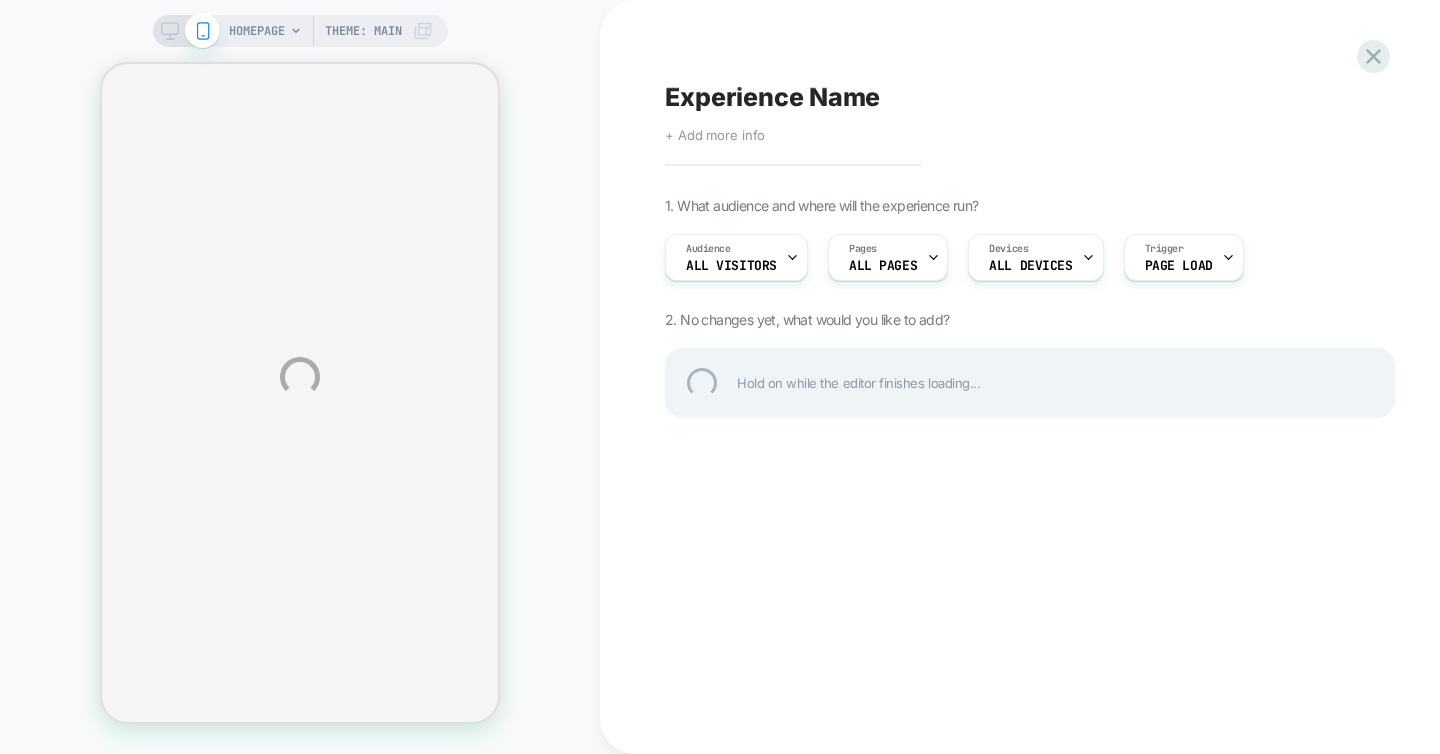 click on "HOMEPAGE Theme: MAIN Experience Name Click to edit experience details + Add more info 1. What audience and where will the experience run? Audience All Visitors Pages ALL PAGES Devices ALL DEVICES Trigger Page Load 2. No changes yet, what would you like to add? Hold on while the editor finishes loading..." at bounding box center (720, 377) 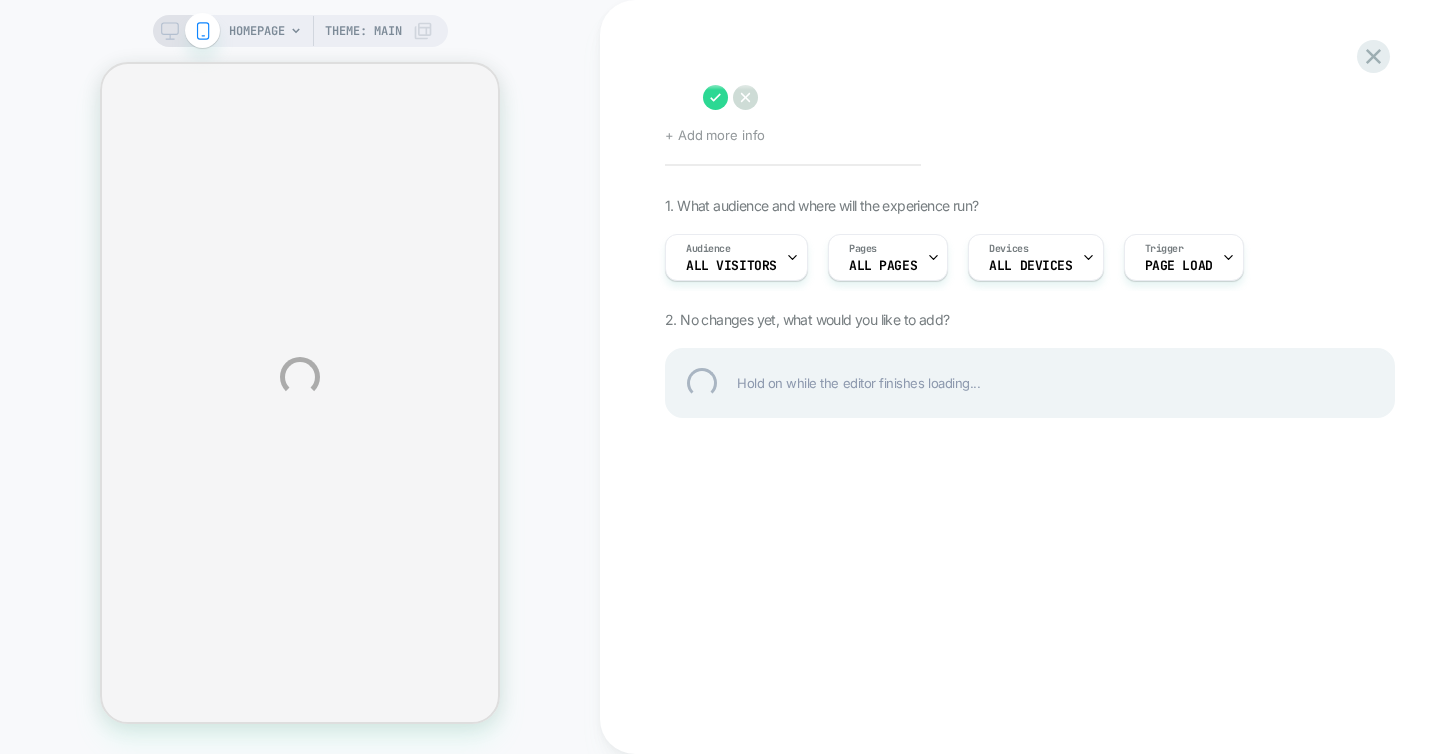 click at bounding box center [679, 97] 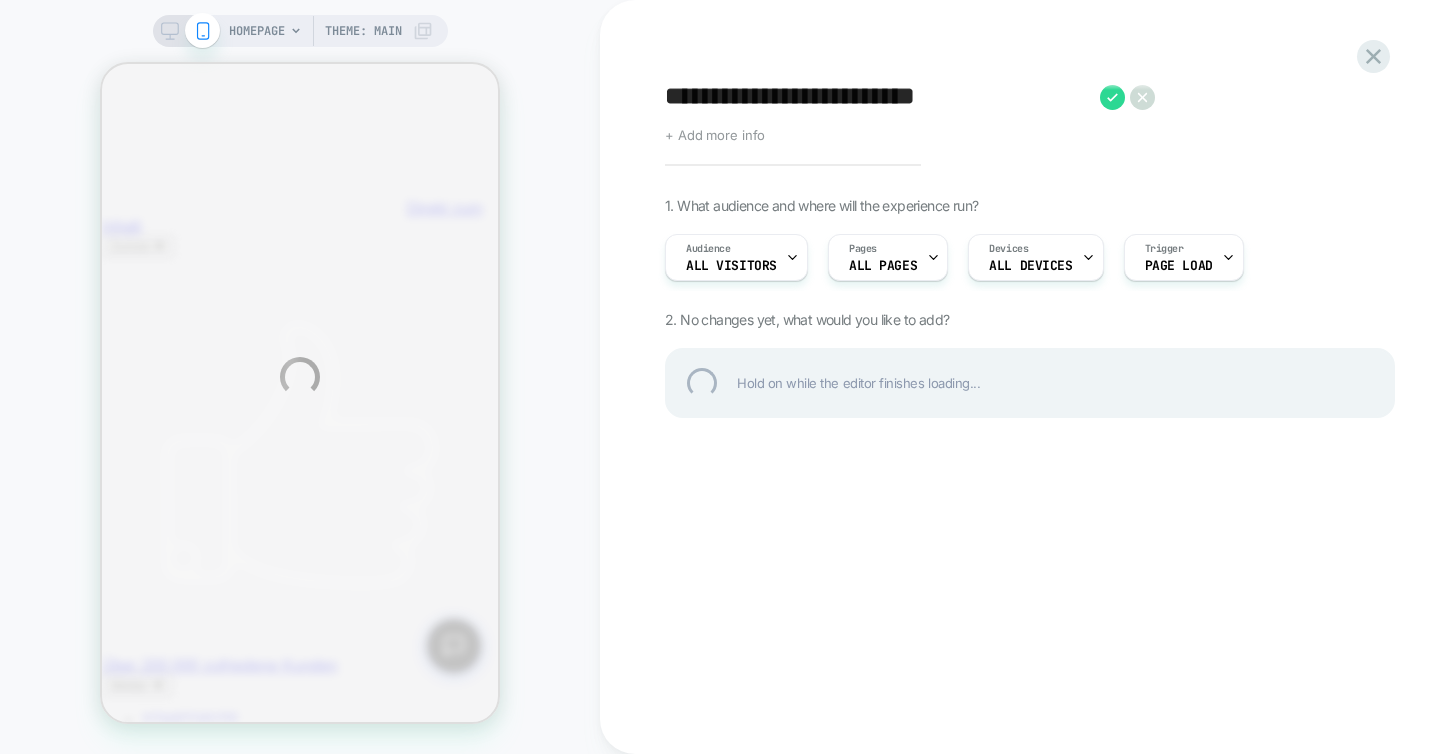 scroll, scrollTop: 0, scrollLeft: 0, axis: both 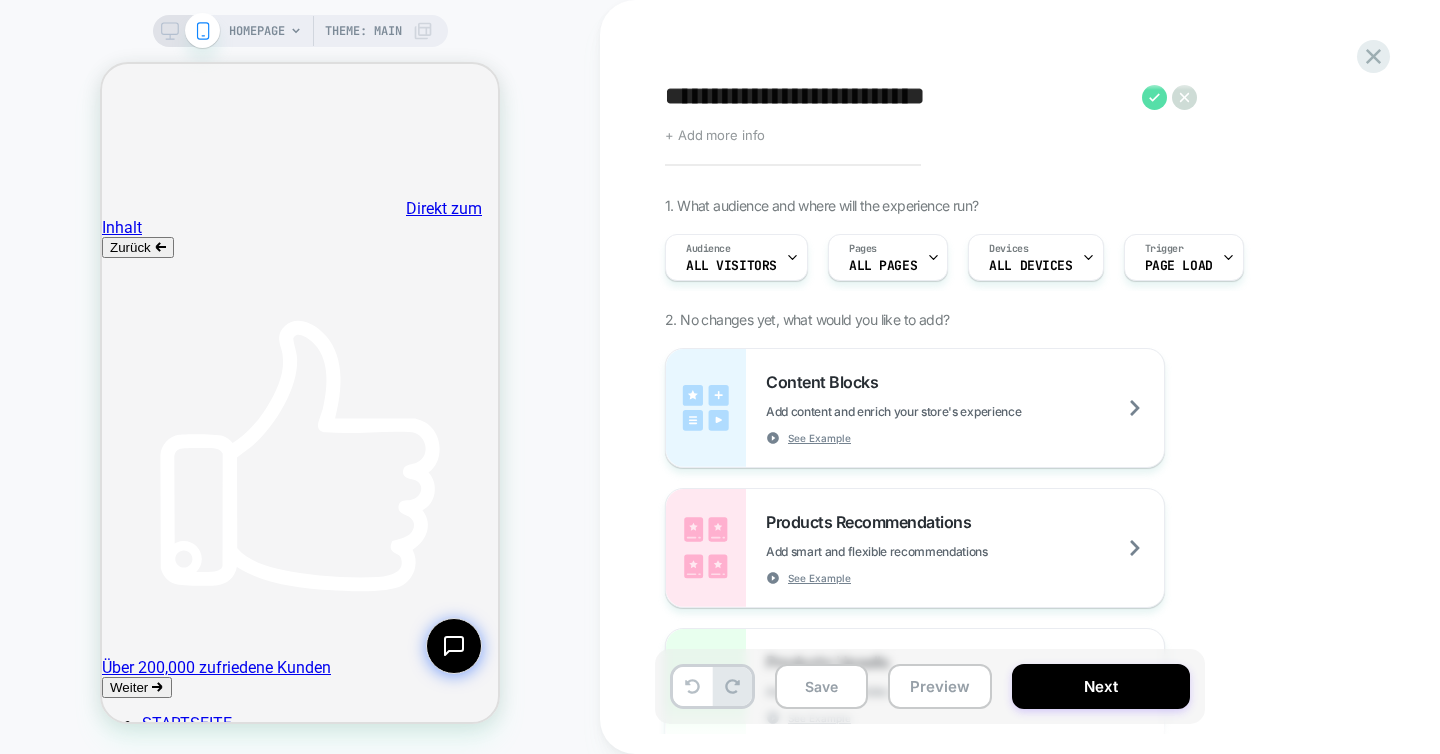 type on "**********" 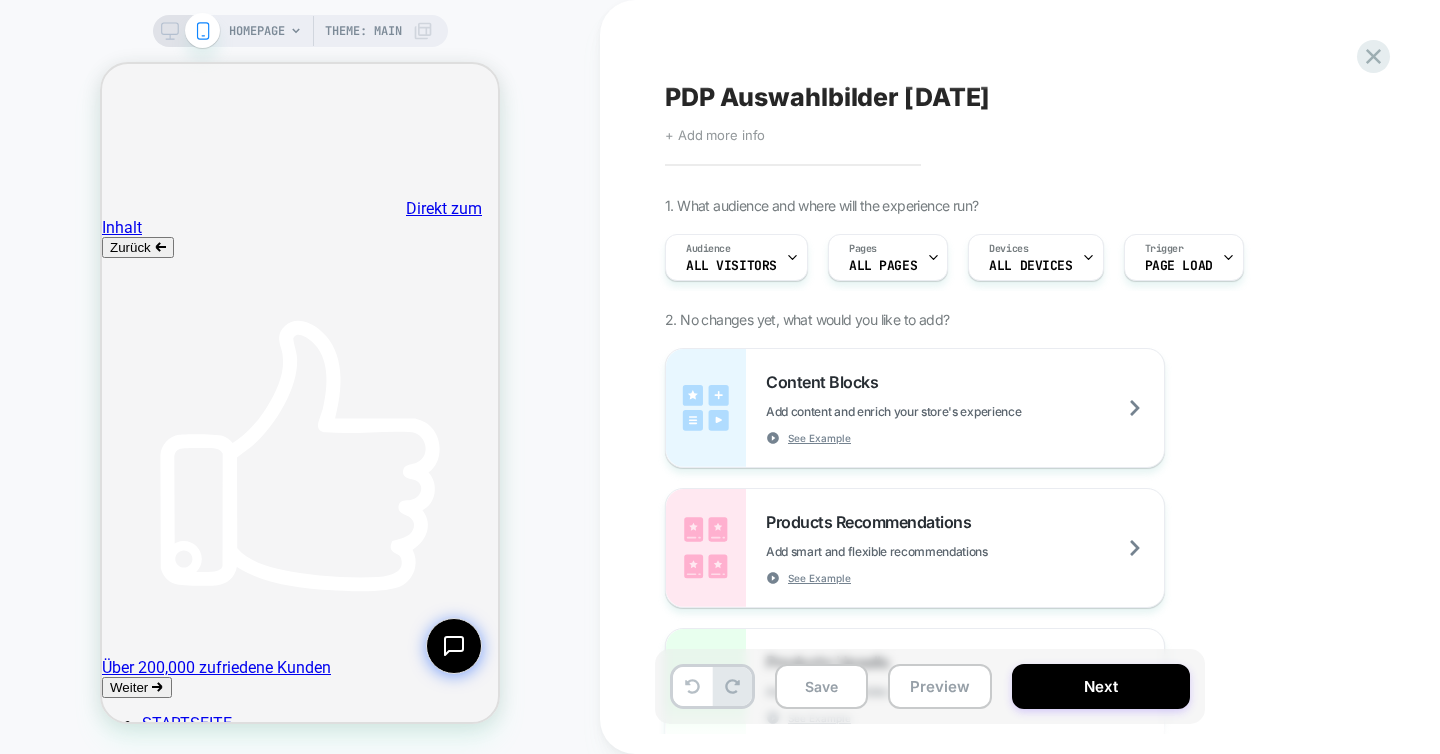 scroll, scrollTop: 153, scrollLeft: 0, axis: vertical 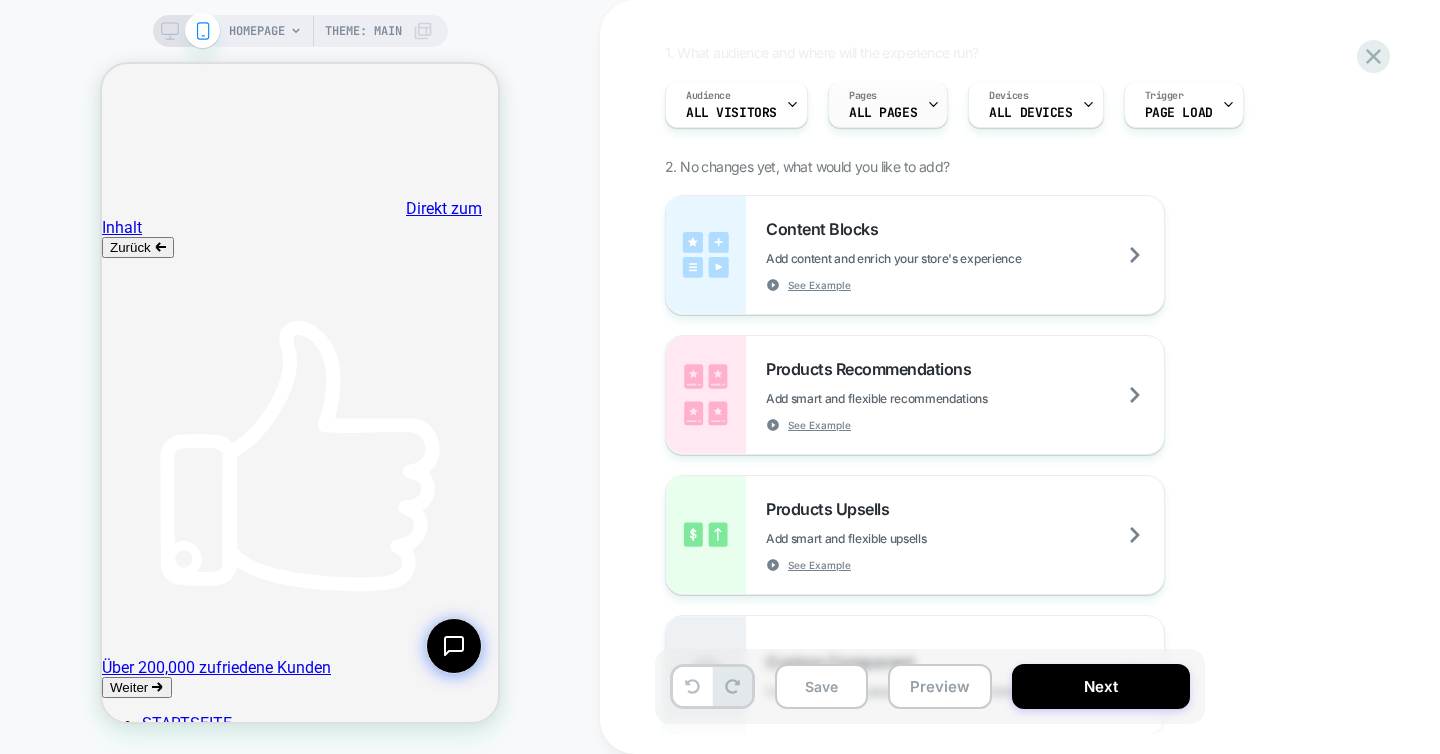 click on "Pages ALL PAGES" at bounding box center (883, 104) 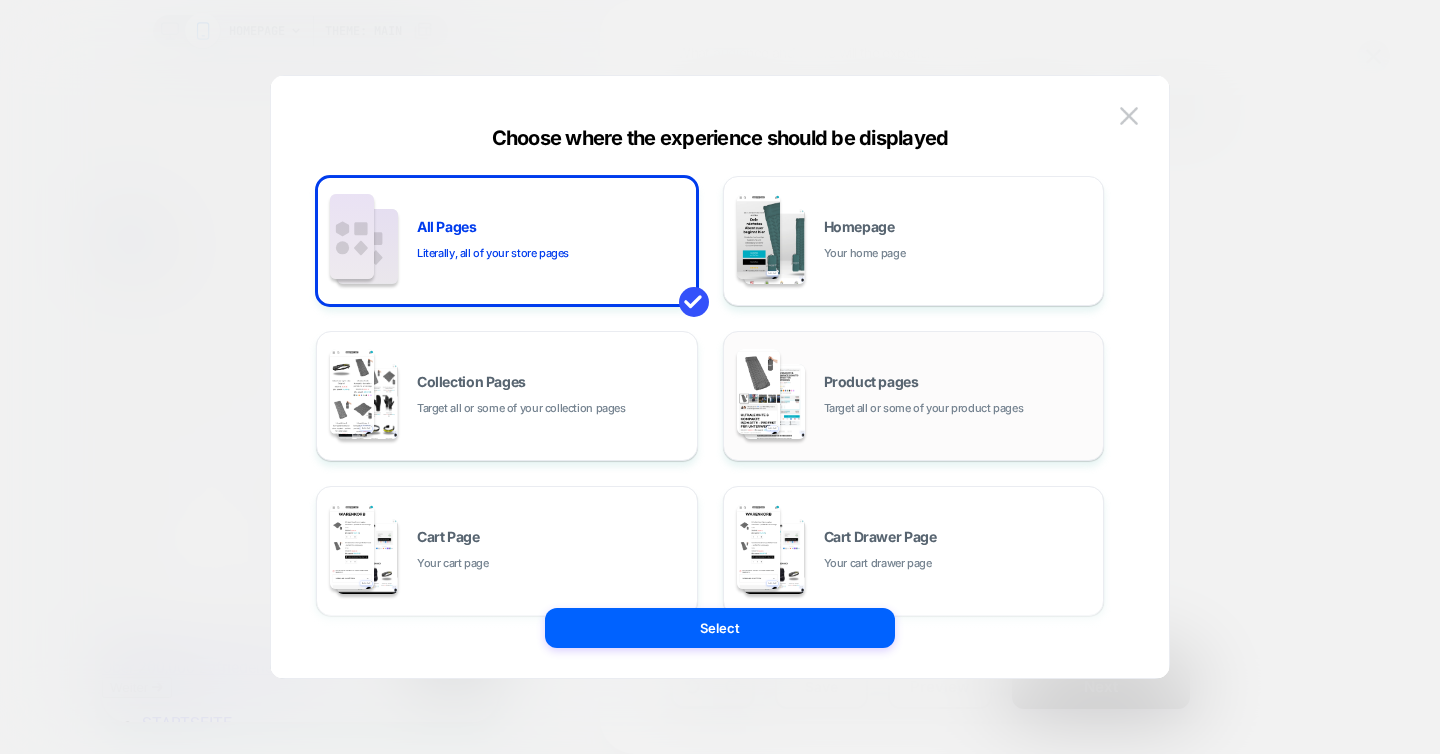 click on "Target all or some of your product pages" at bounding box center (924, 408) 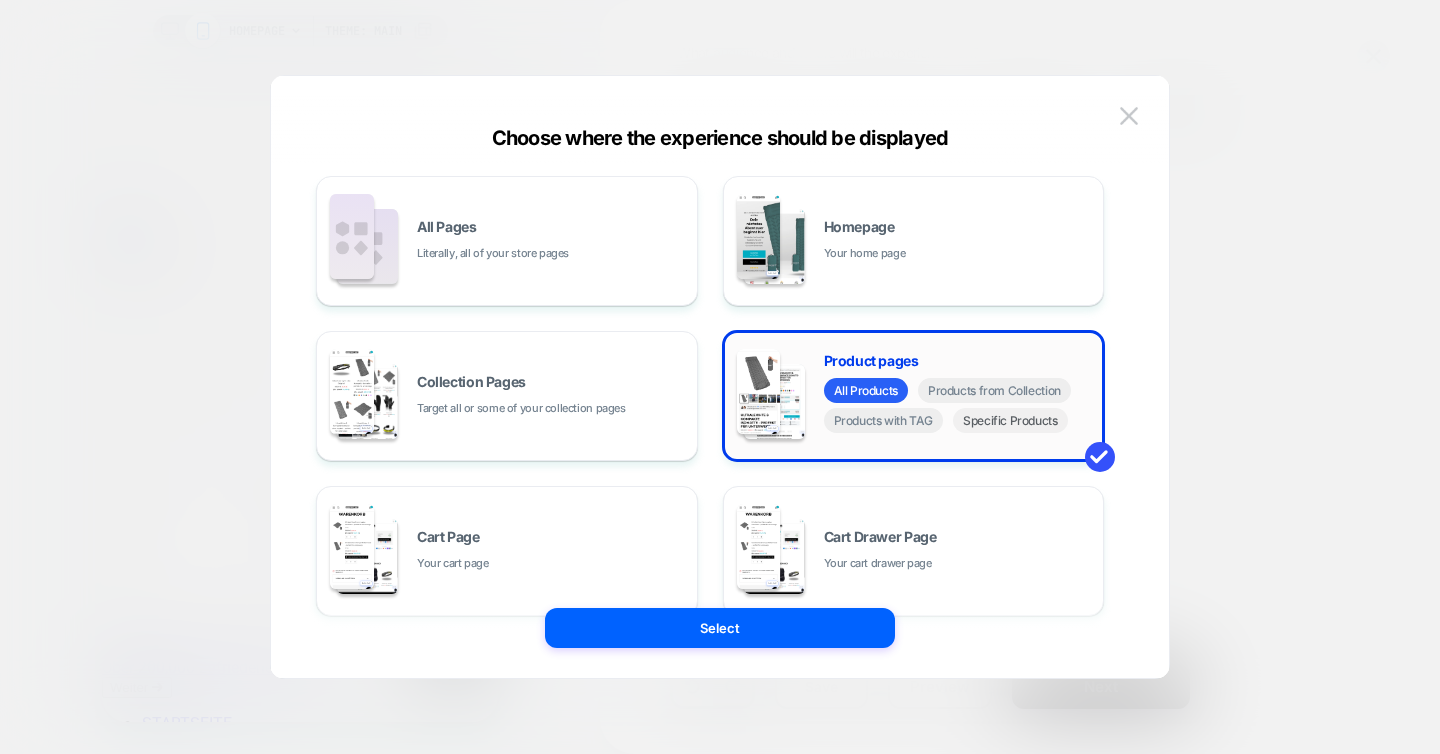 click on "Specific Products" at bounding box center [1010, 420] 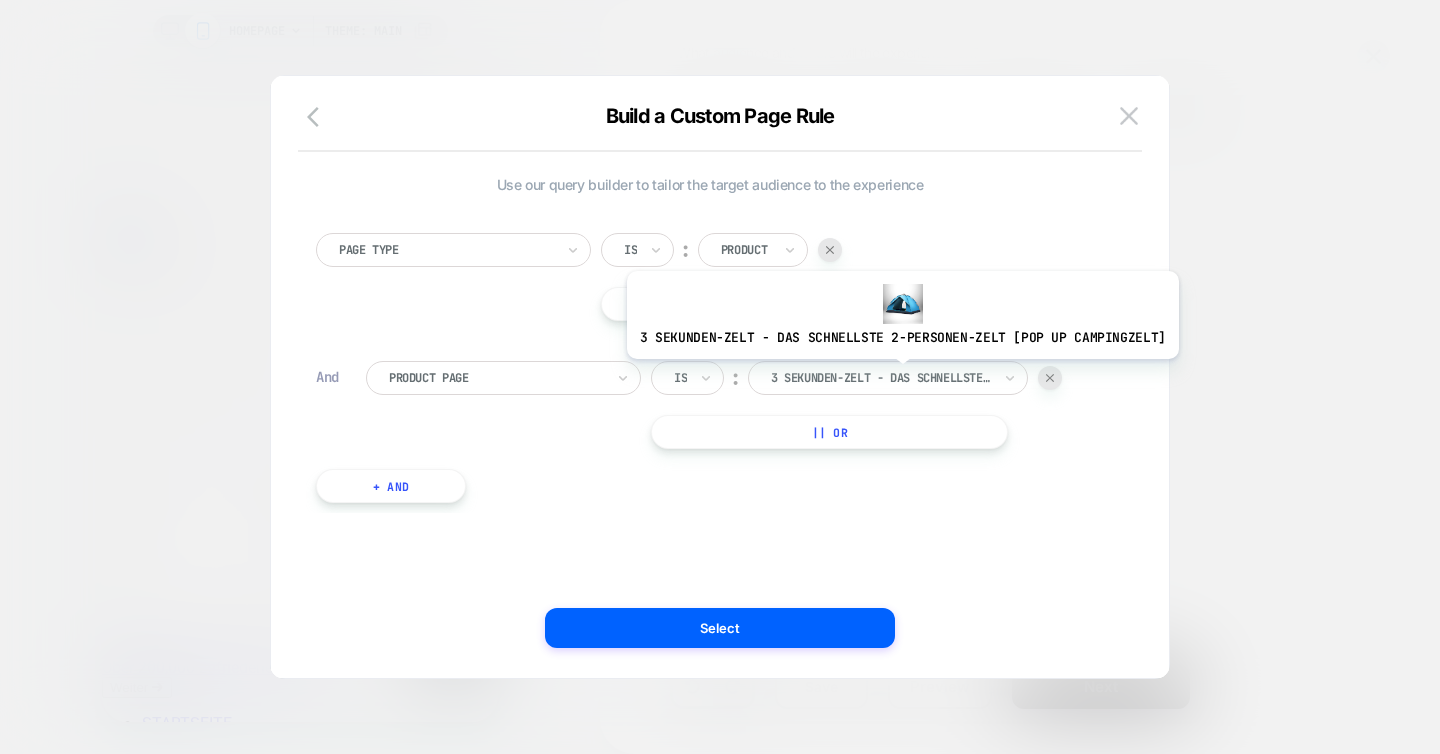 click at bounding box center (881, 378) 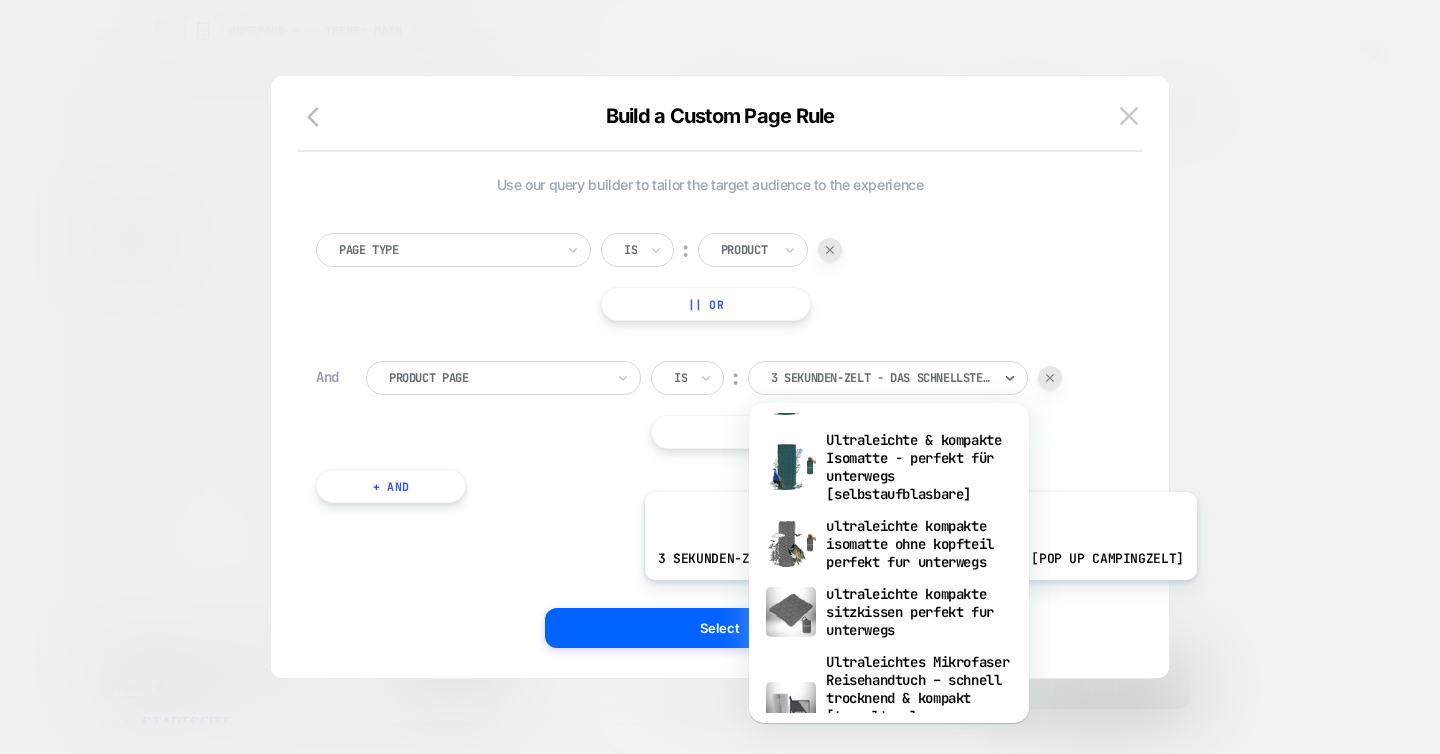 scroll, scrollTop: 1559, scrollLeft: 0, axis: vertical 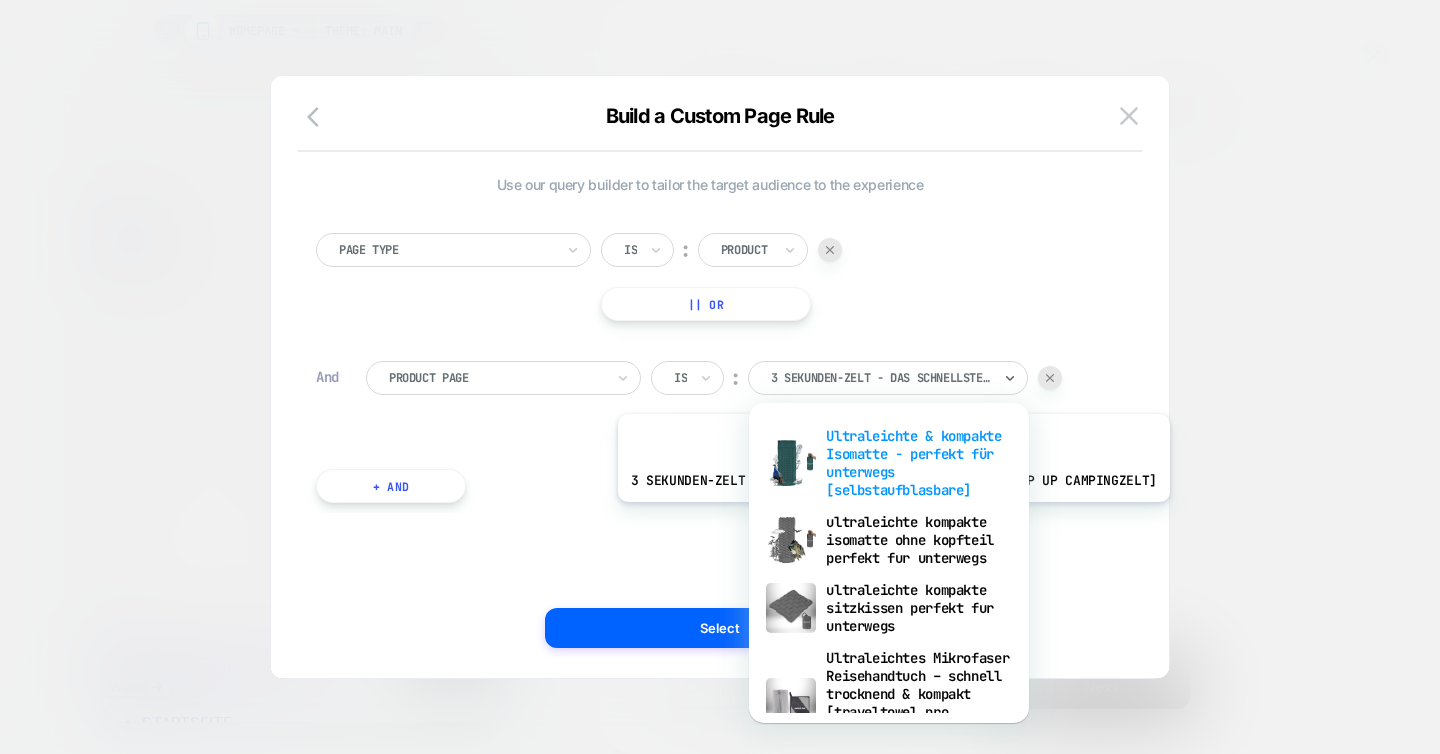 click on "Ultraleichte & kompakte Isomatte - perfekt für unterwegs [selbstaufblasbare]" at bounding box center (889, 463) 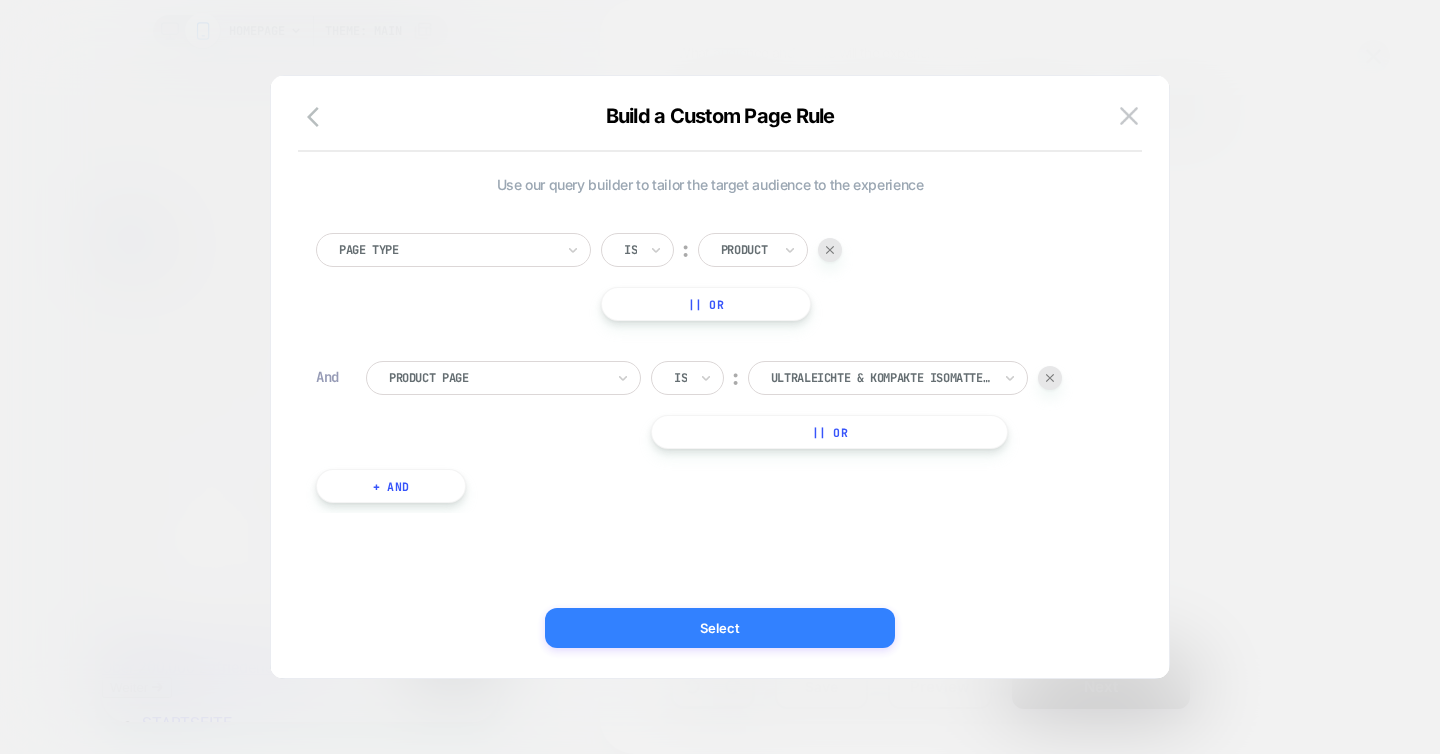 click on "Select" at bounding box center [720, 628] 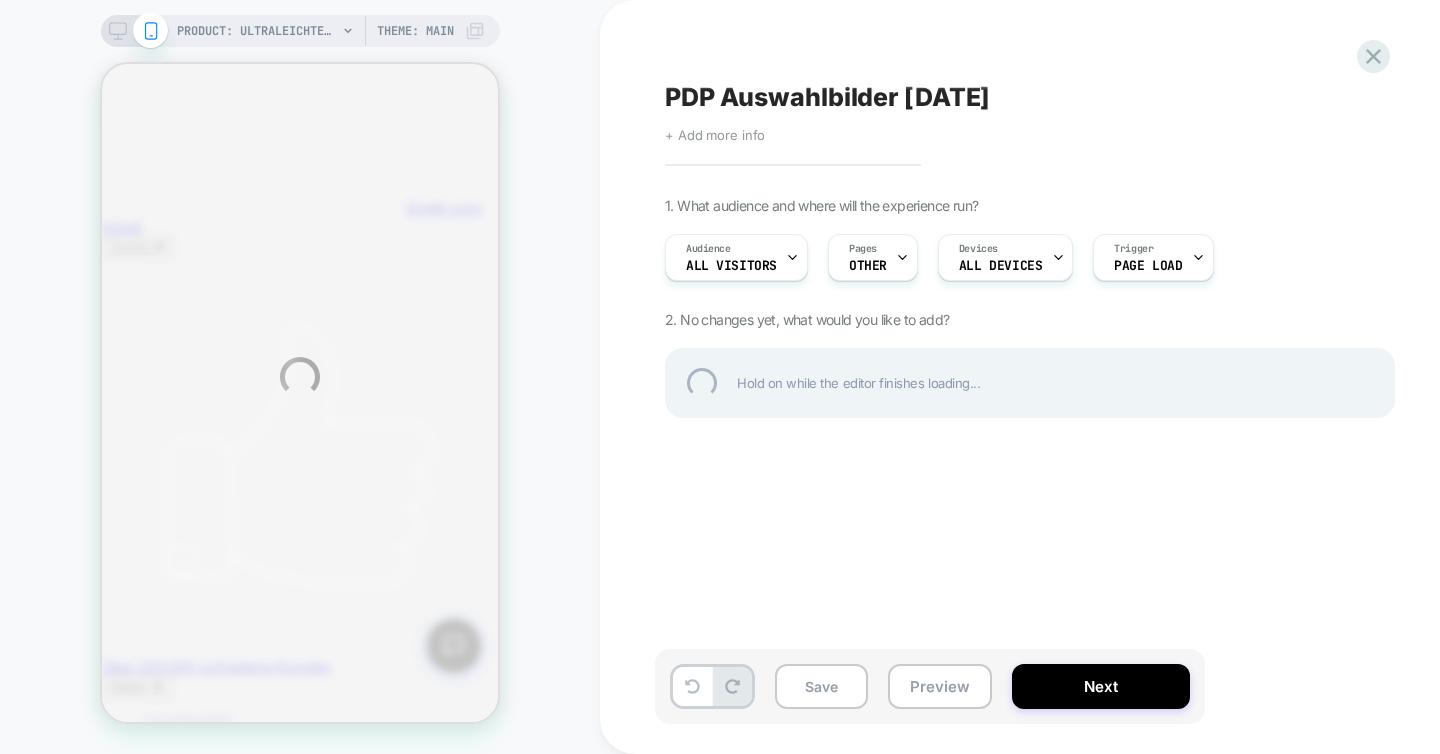scroll, scrollTop: 0, scrollLeft: 0, axis: both 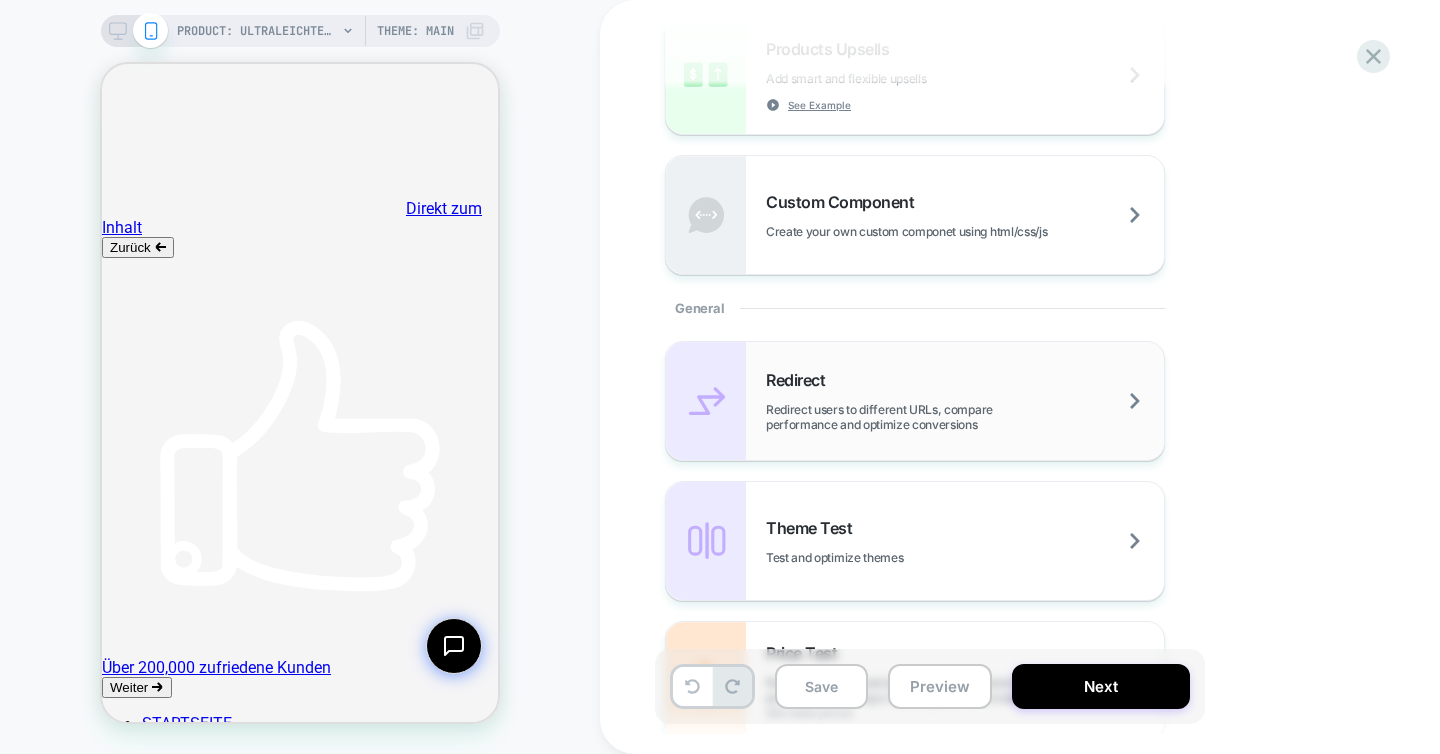click on "Redirect Redirect users to different URLs, compare performance and optimize conversions" at bounding box center [965, 401] 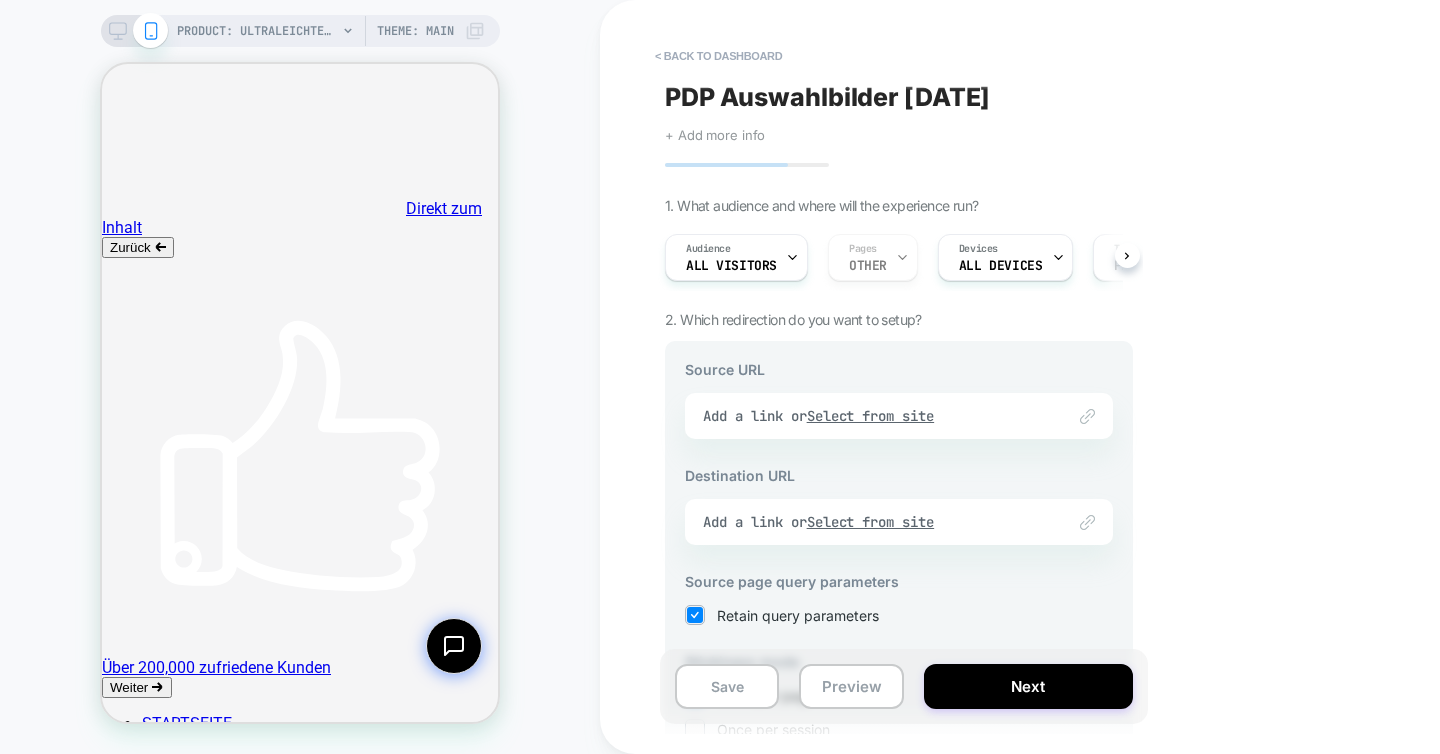 click on "Link to Add a link or  Select from site" at bounding box center [899, 416] 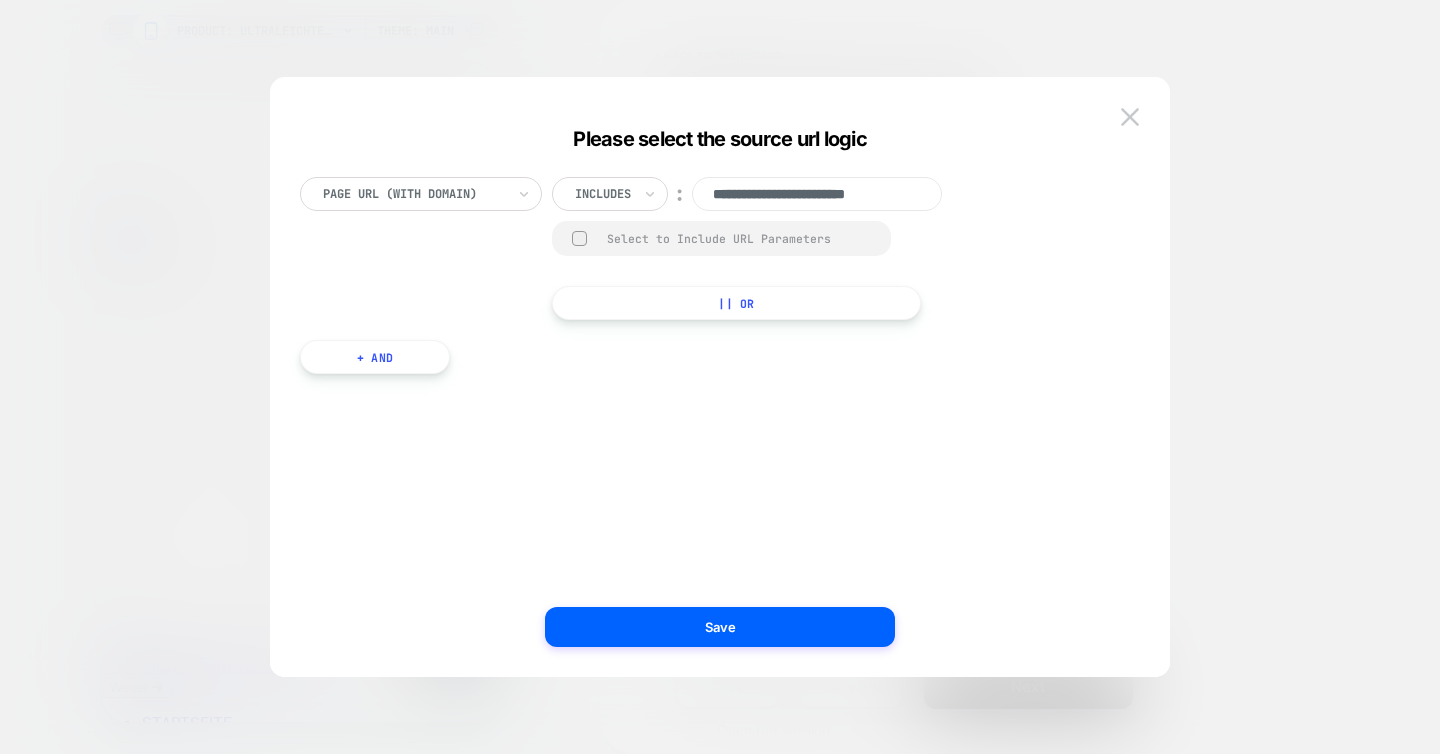 scroll, scrollTop: 0, scrollLeft: 11, axis: horizontal 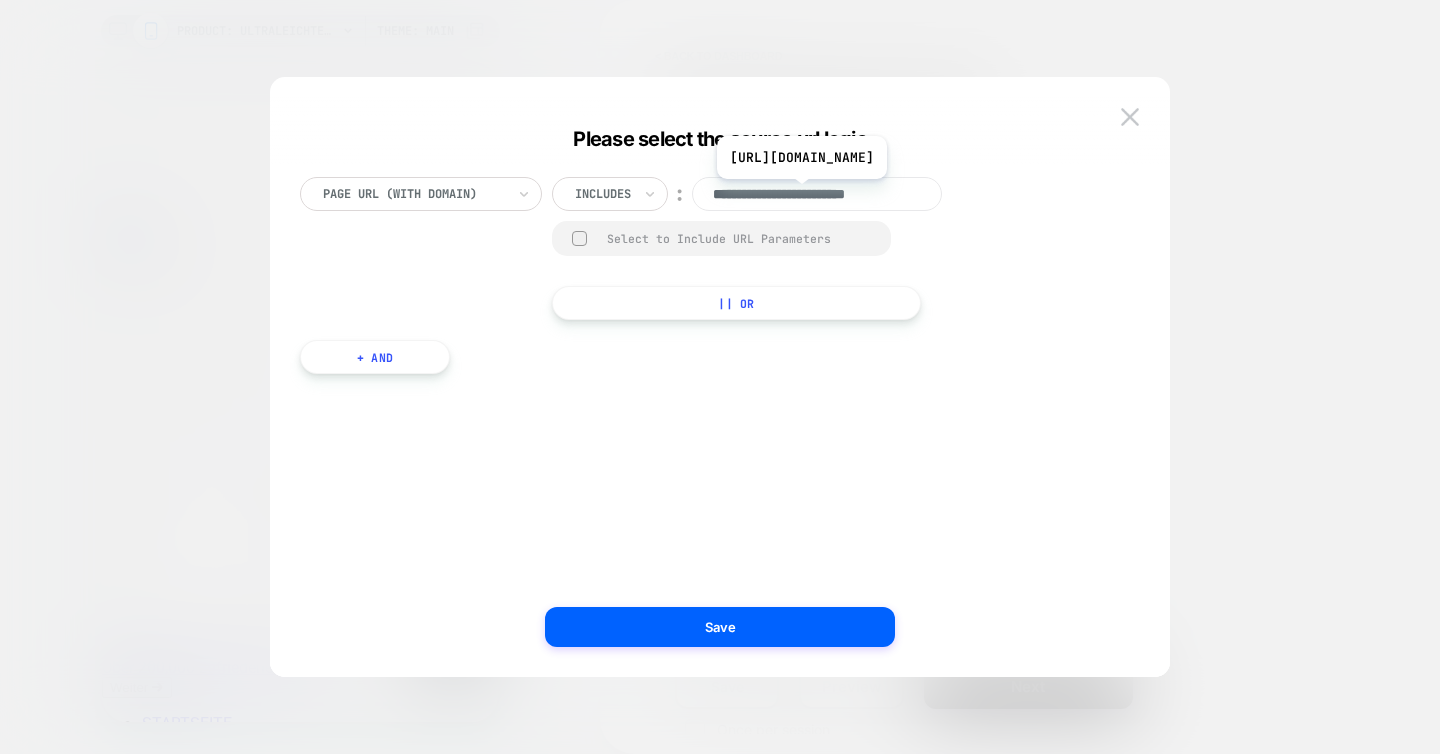 click on "**********" at bounding box center [817, 194] 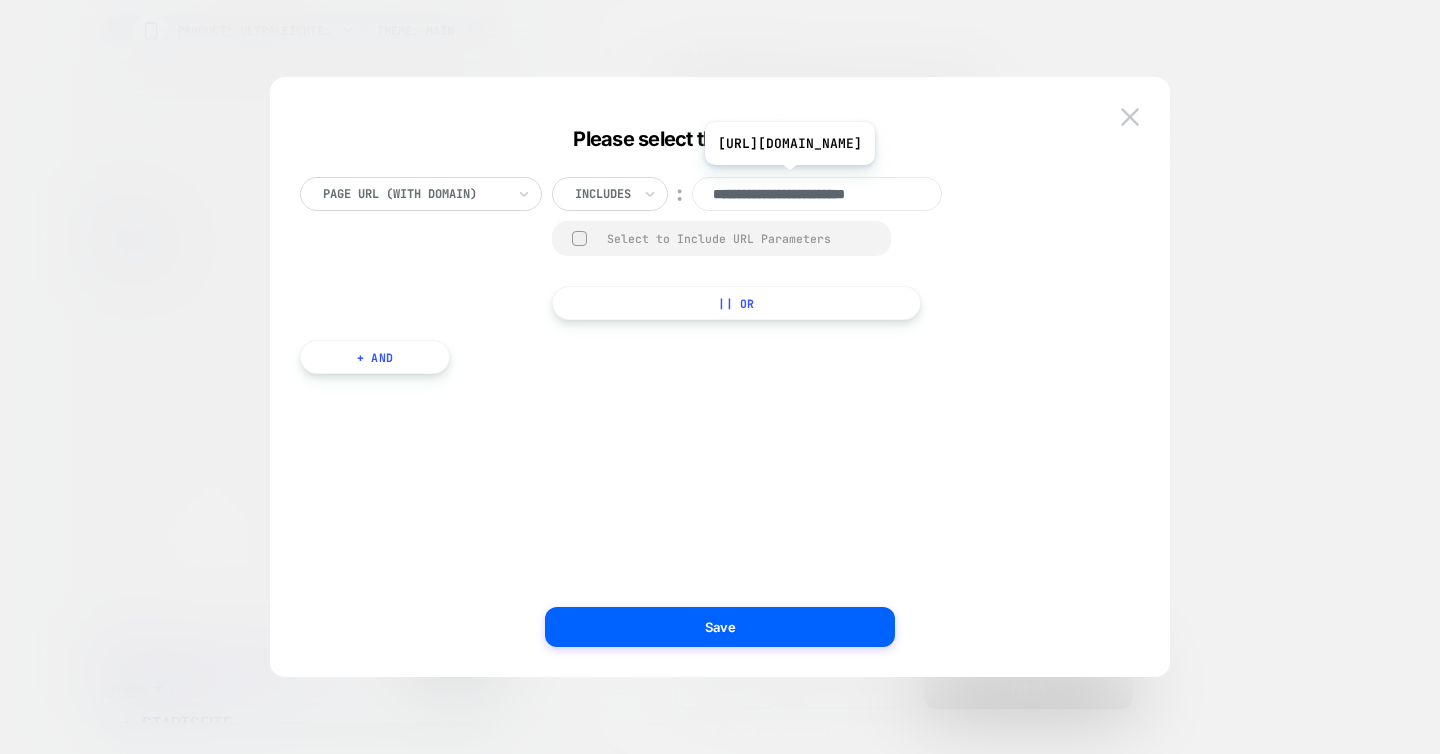 scroll, scrollTop: 0, scrollLeft: 0, axis: both 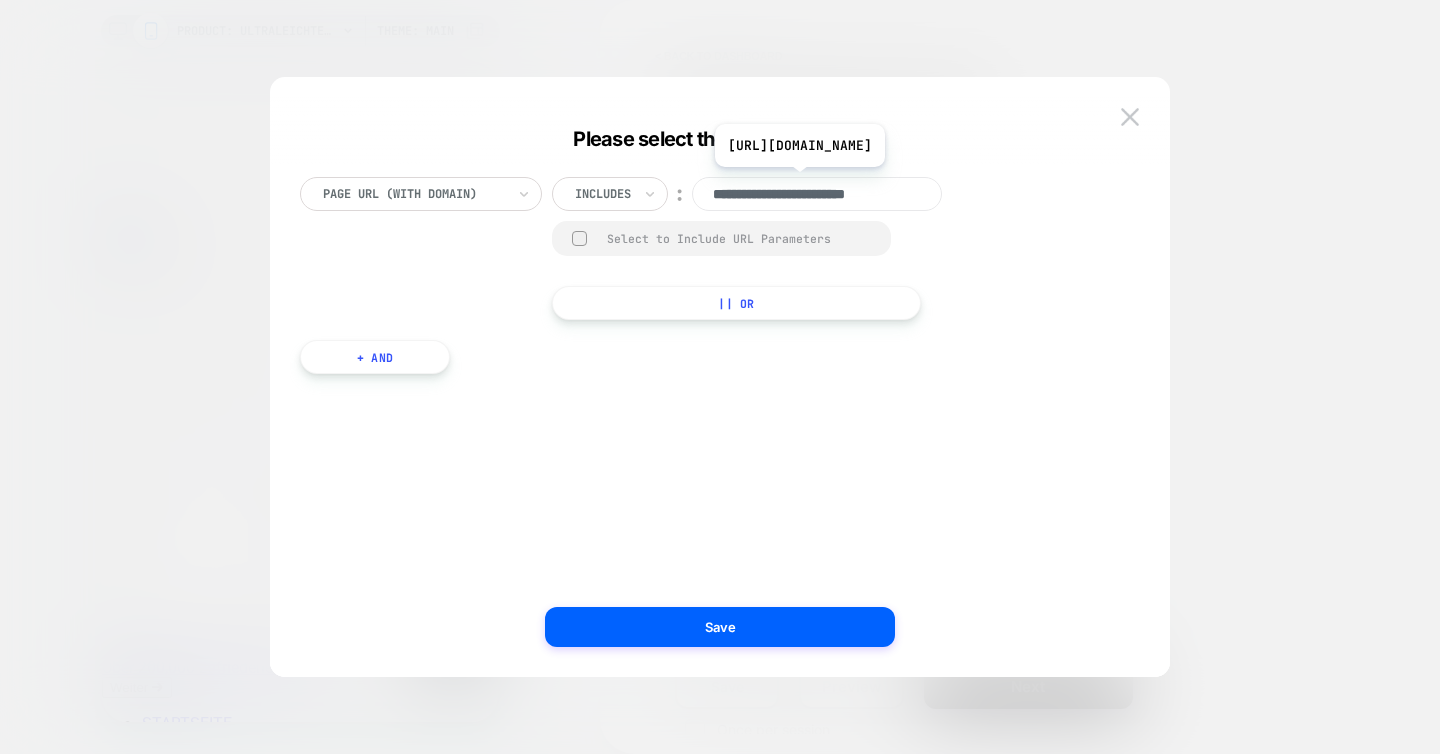 click on "**********" at bounding box center [817, 194] 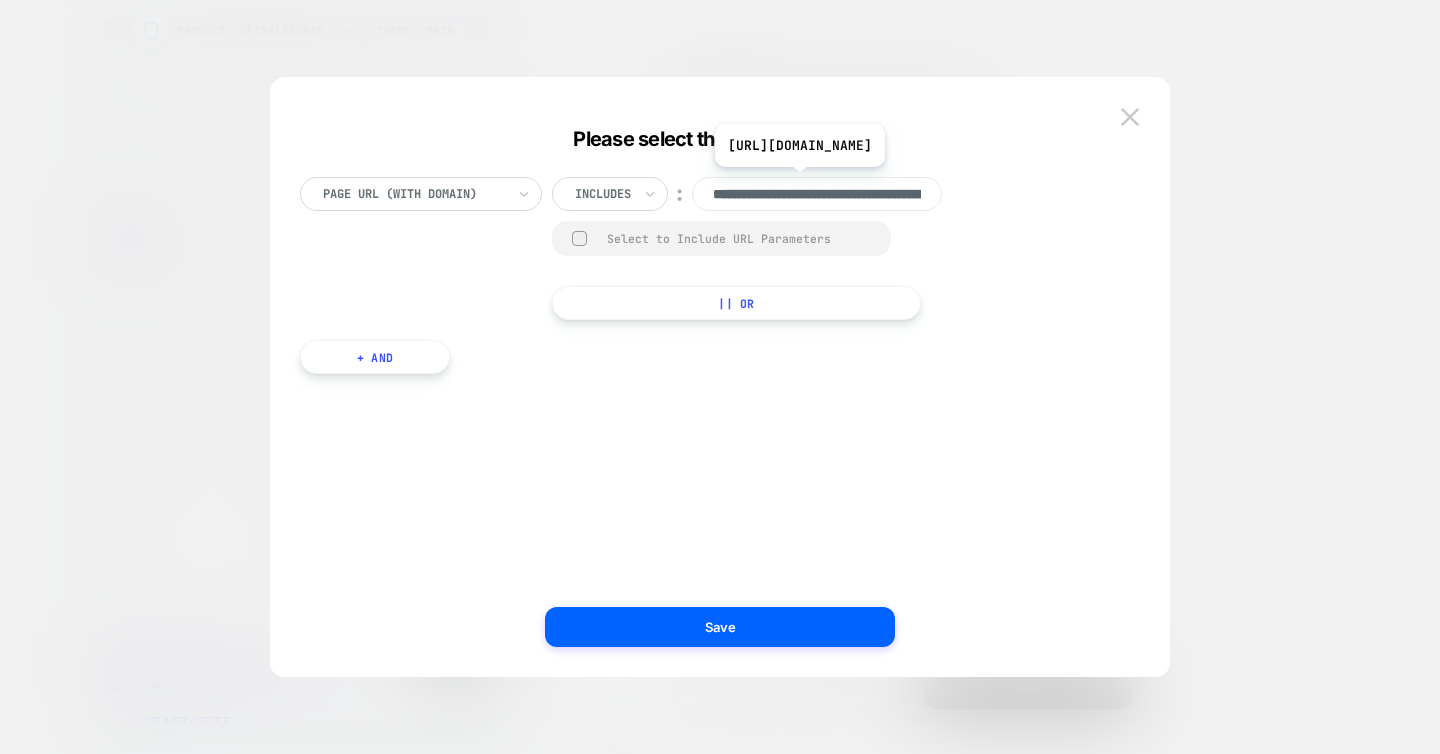 scroll, scrollTop: 0, scrollLeft: 305, axis: horizontal 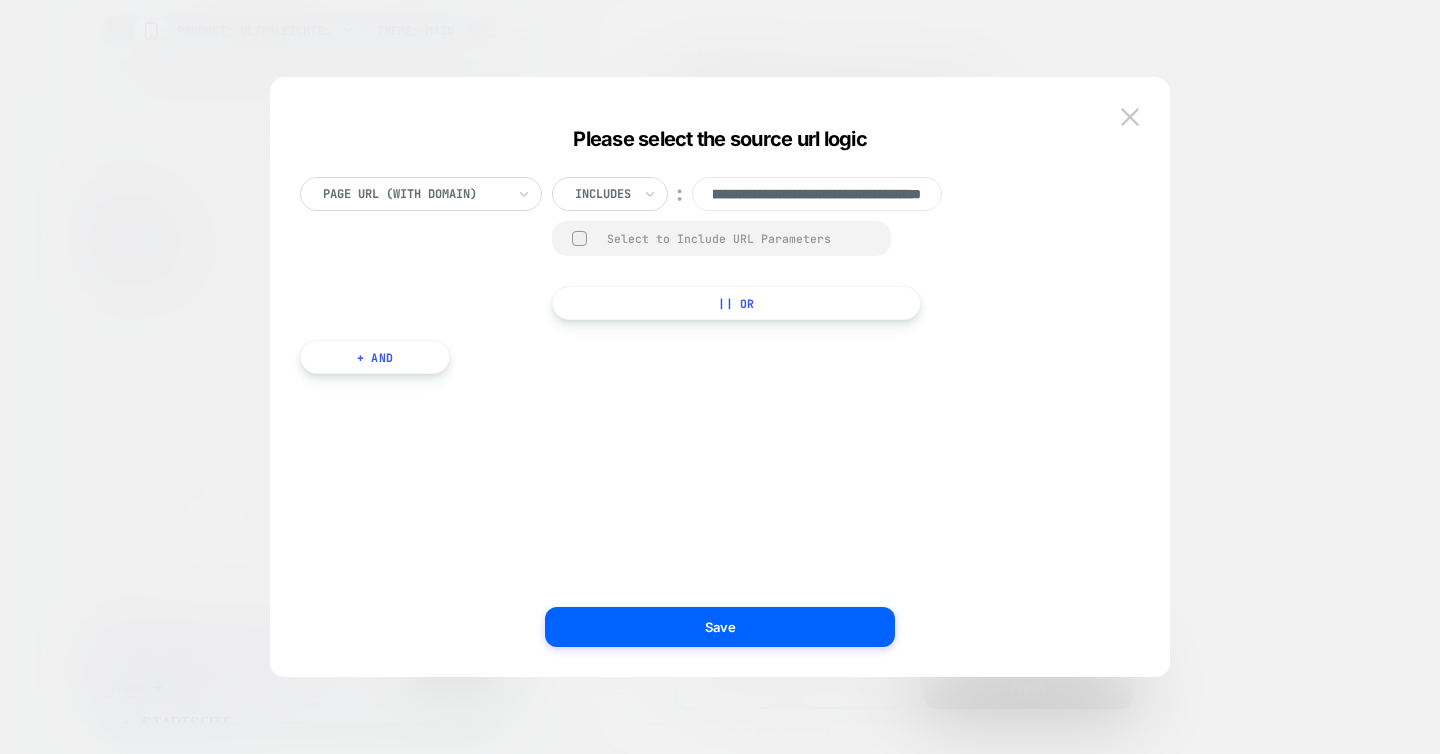type on "**********" 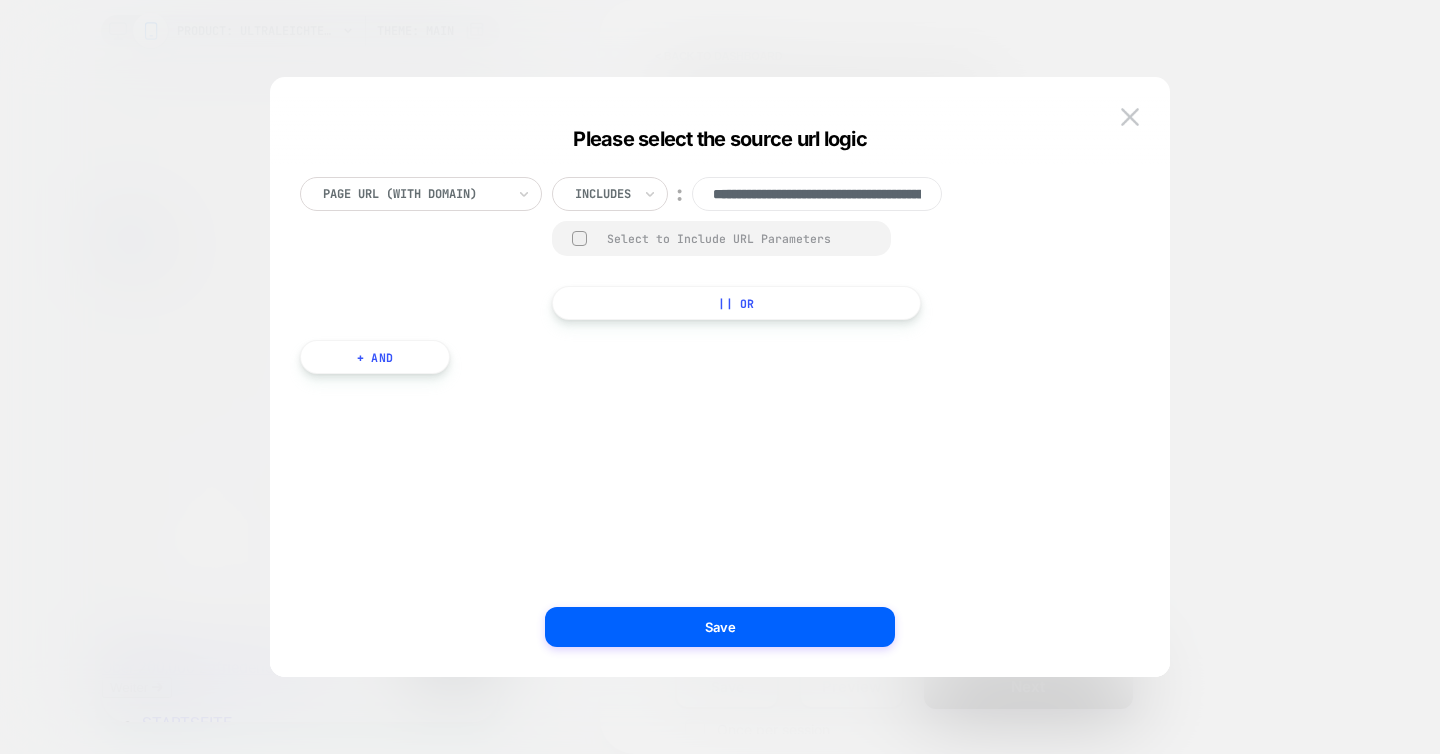click on "**********" at bounding box center [764, 248] 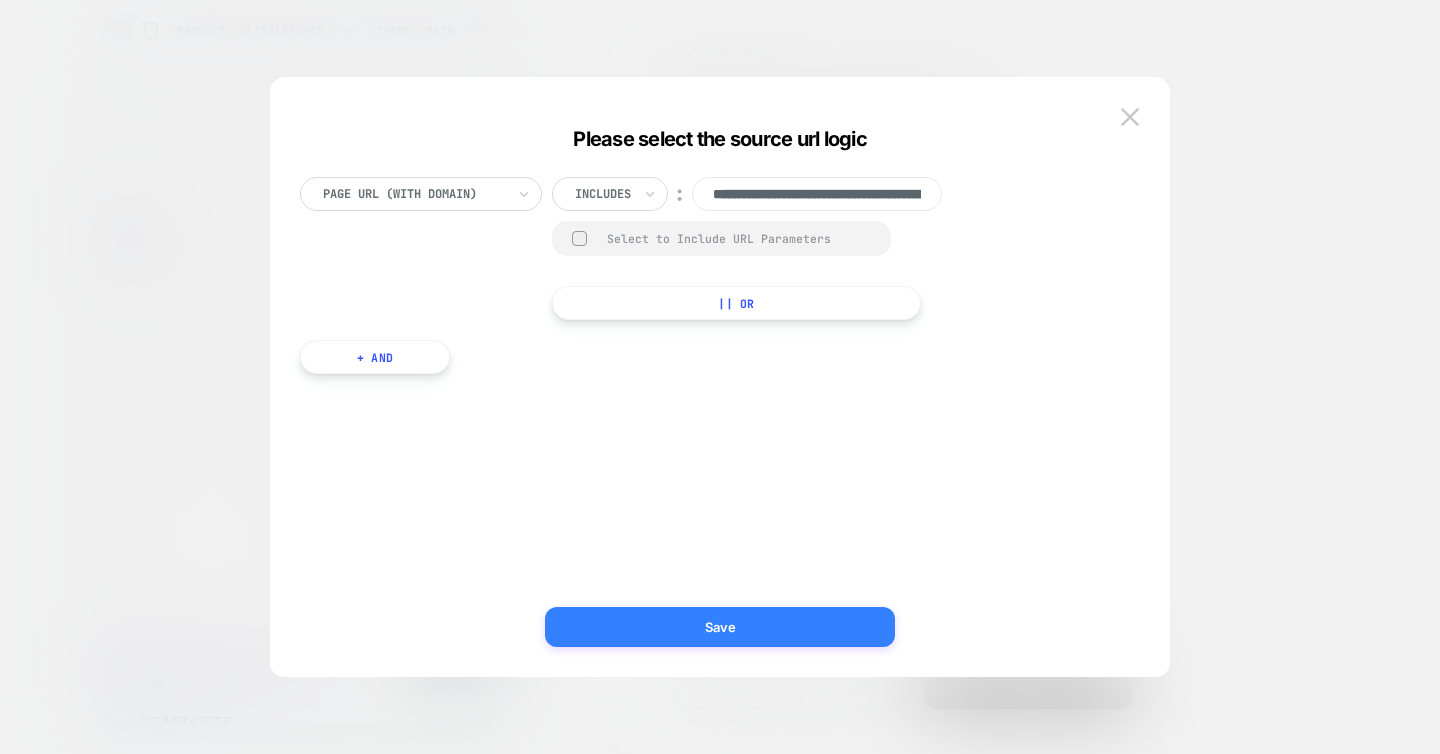 click on "Save" at bounding box center (720, 627) 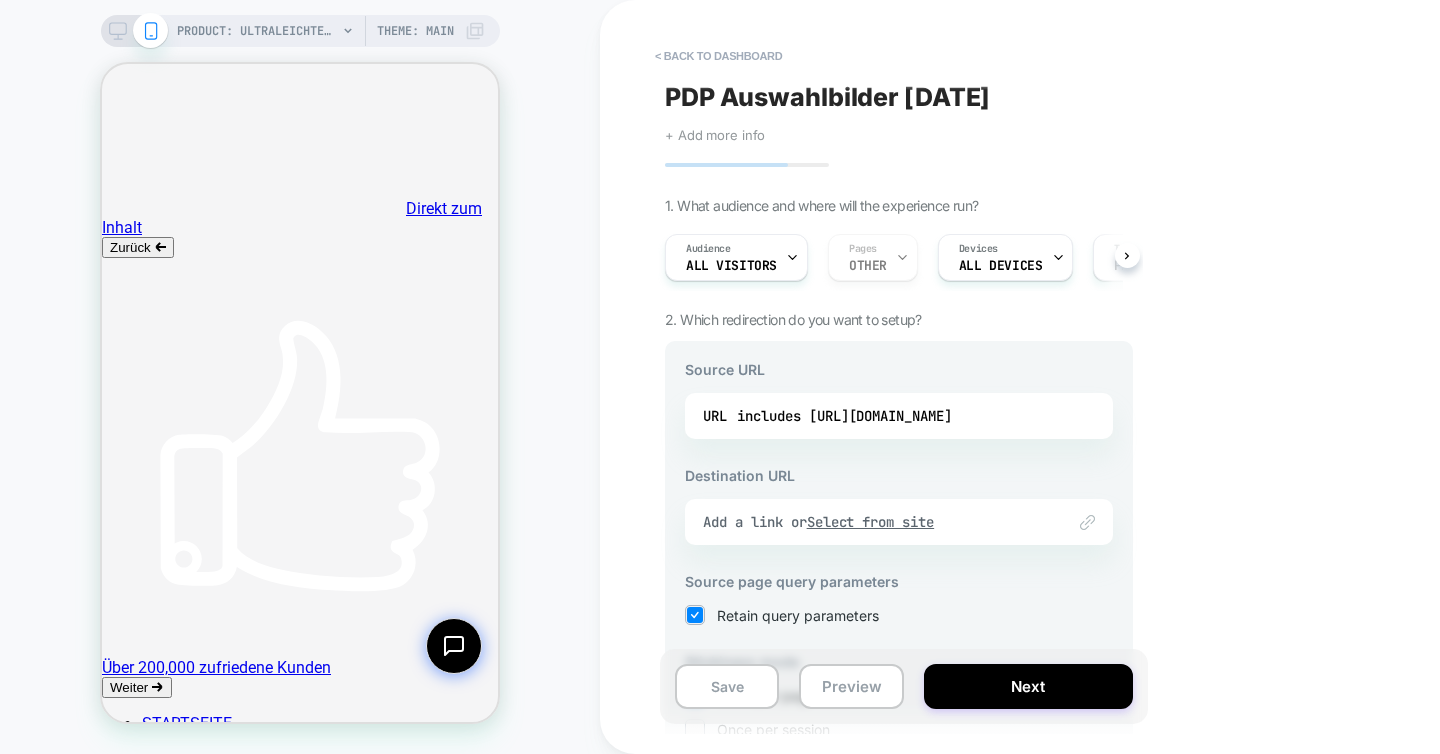 click on "Link to Add a link or  Select from site" at bounding box center [899, 522] 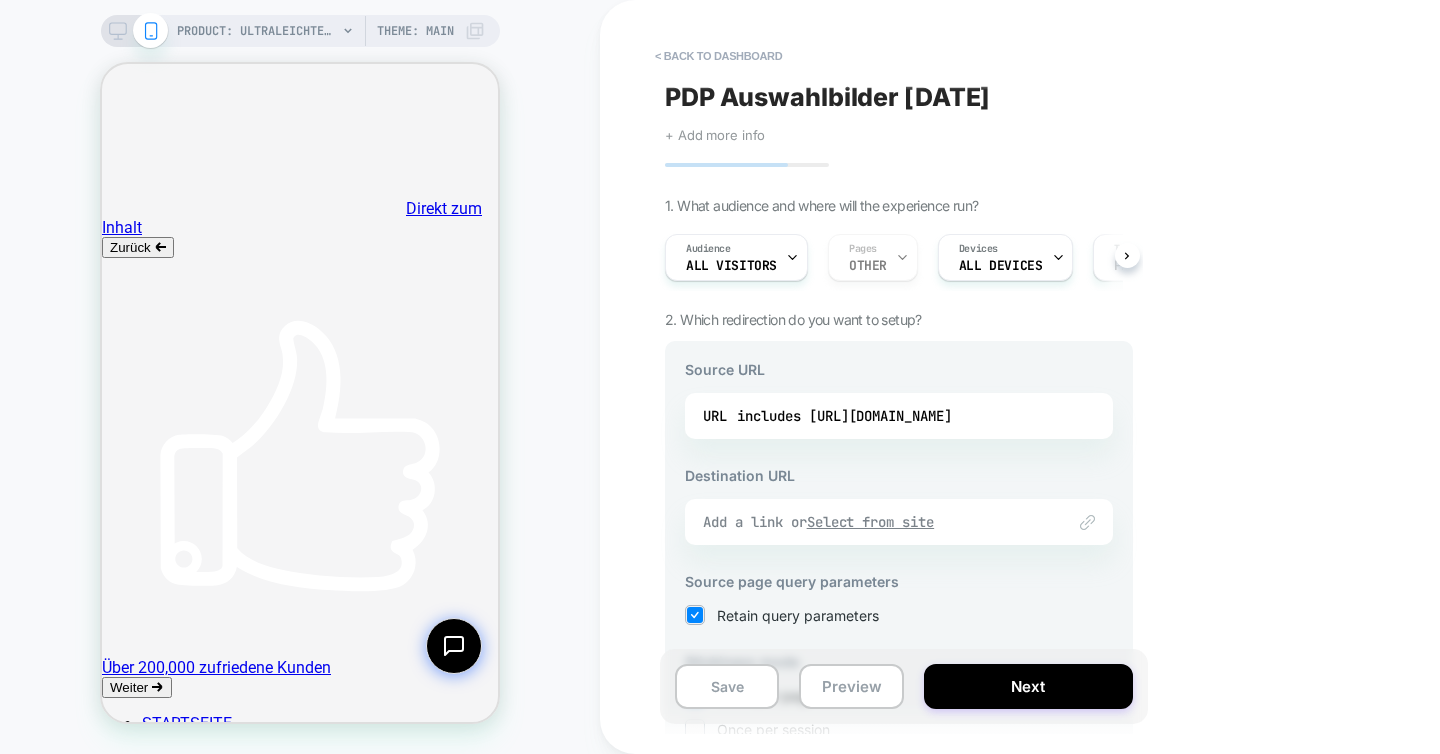 click on "Add a link or  Select from site" at bounding box center (874, 522) 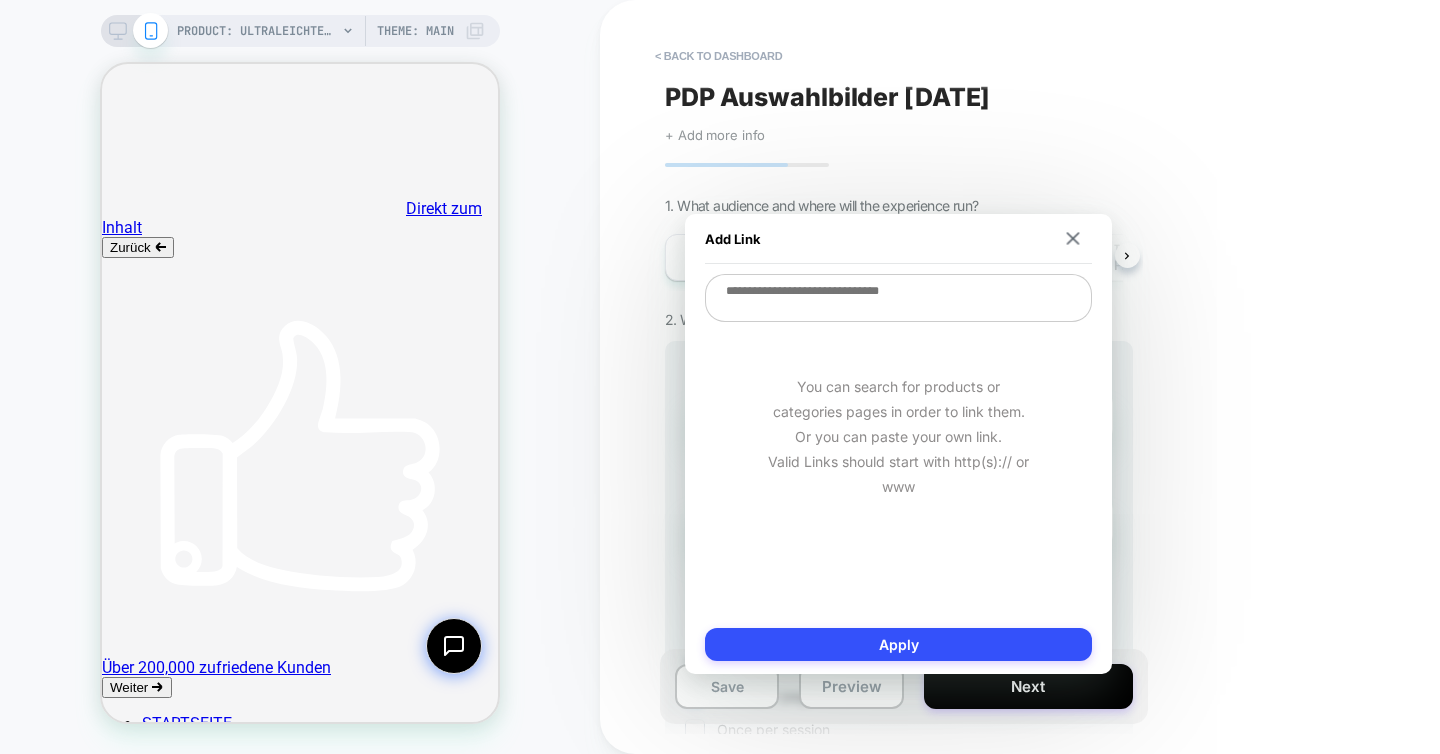 click at bounding box center (898, 298) 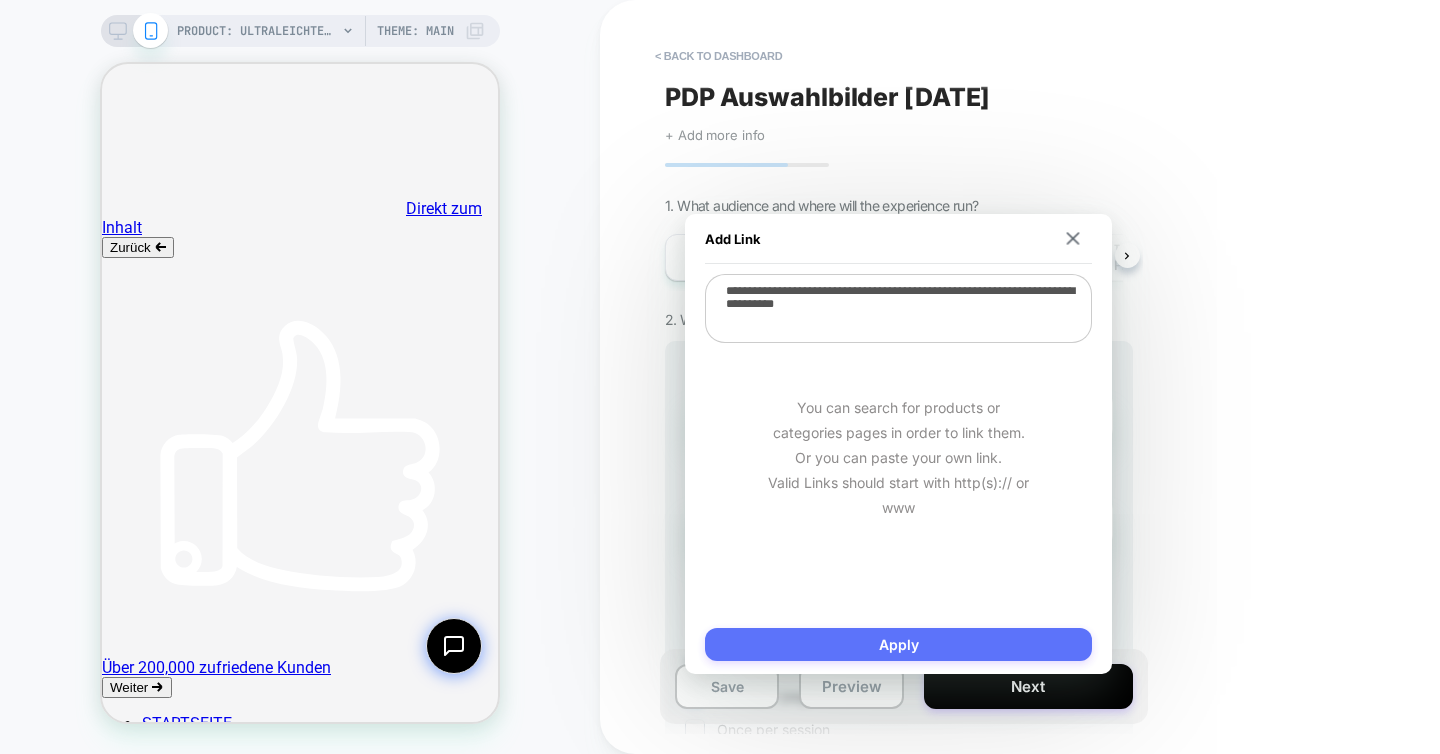 type on "**********" 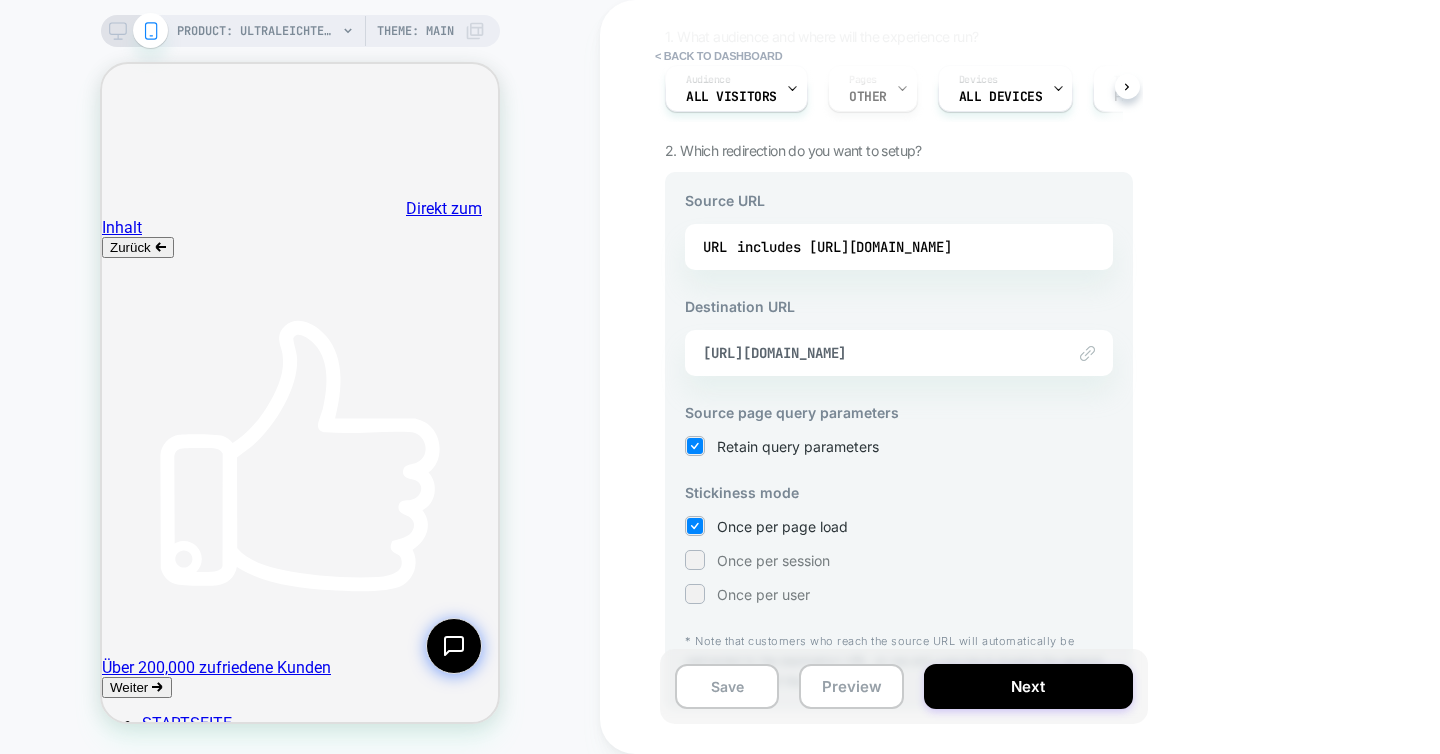scroll, scrollTop: 226, scrollLeft: 0, axis: vertical 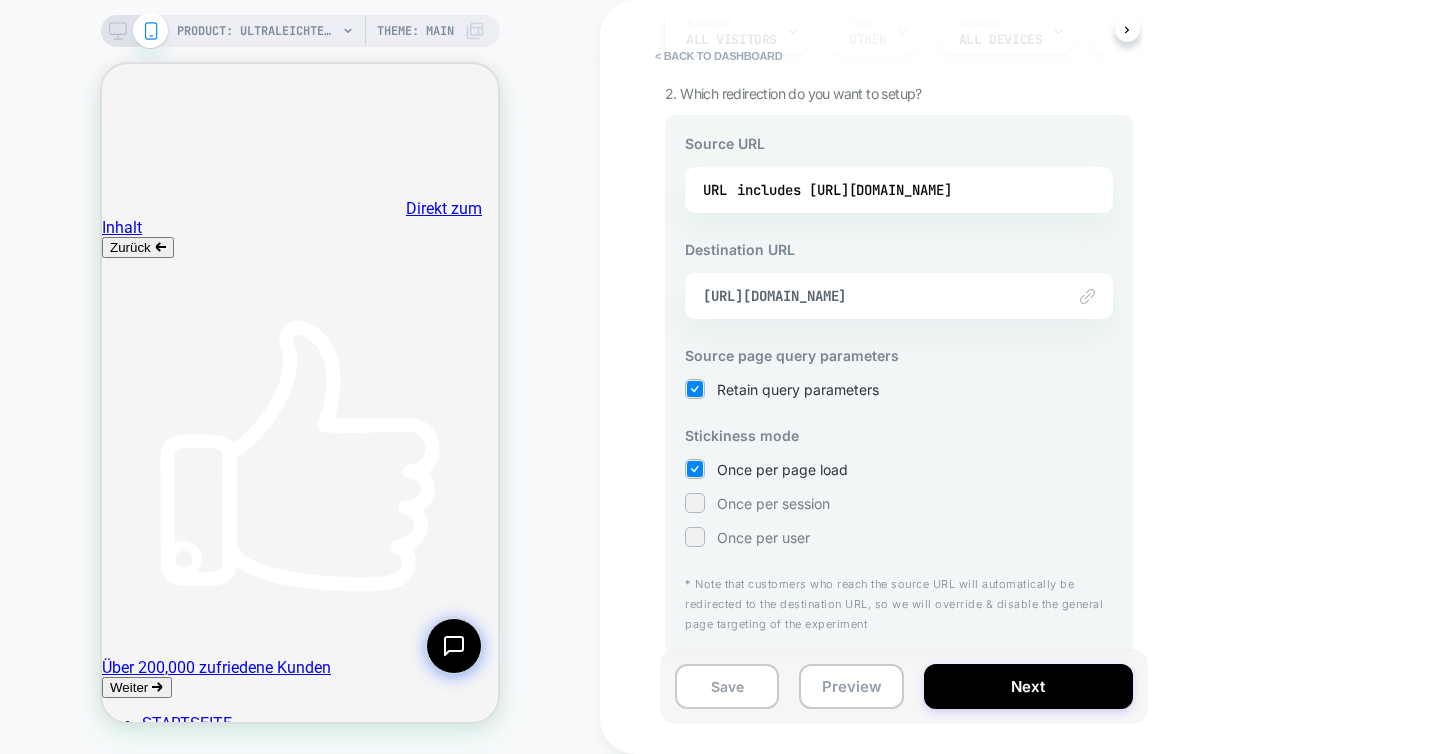 click on "Once per session" at bounding box center [773, 503] 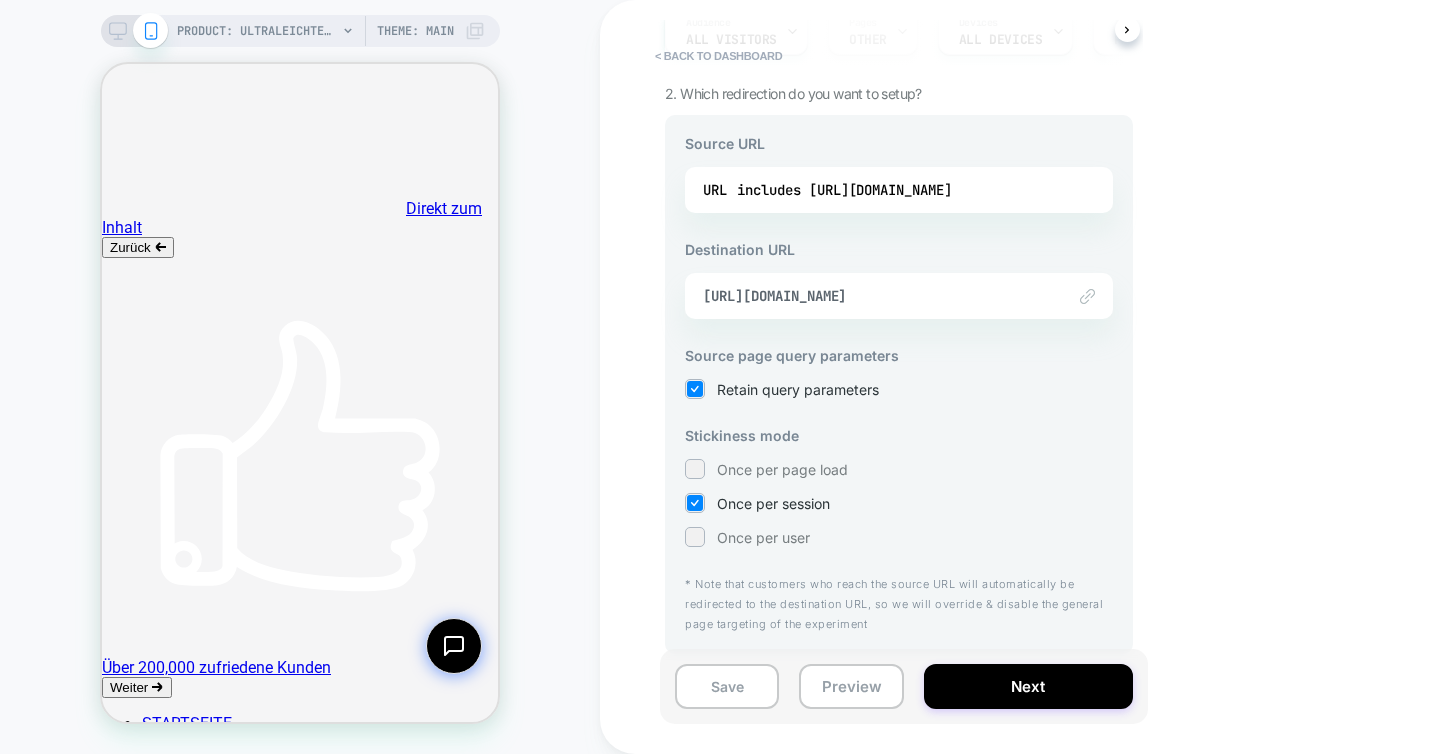 click on "Once per user" at bounding box center [899, 537] 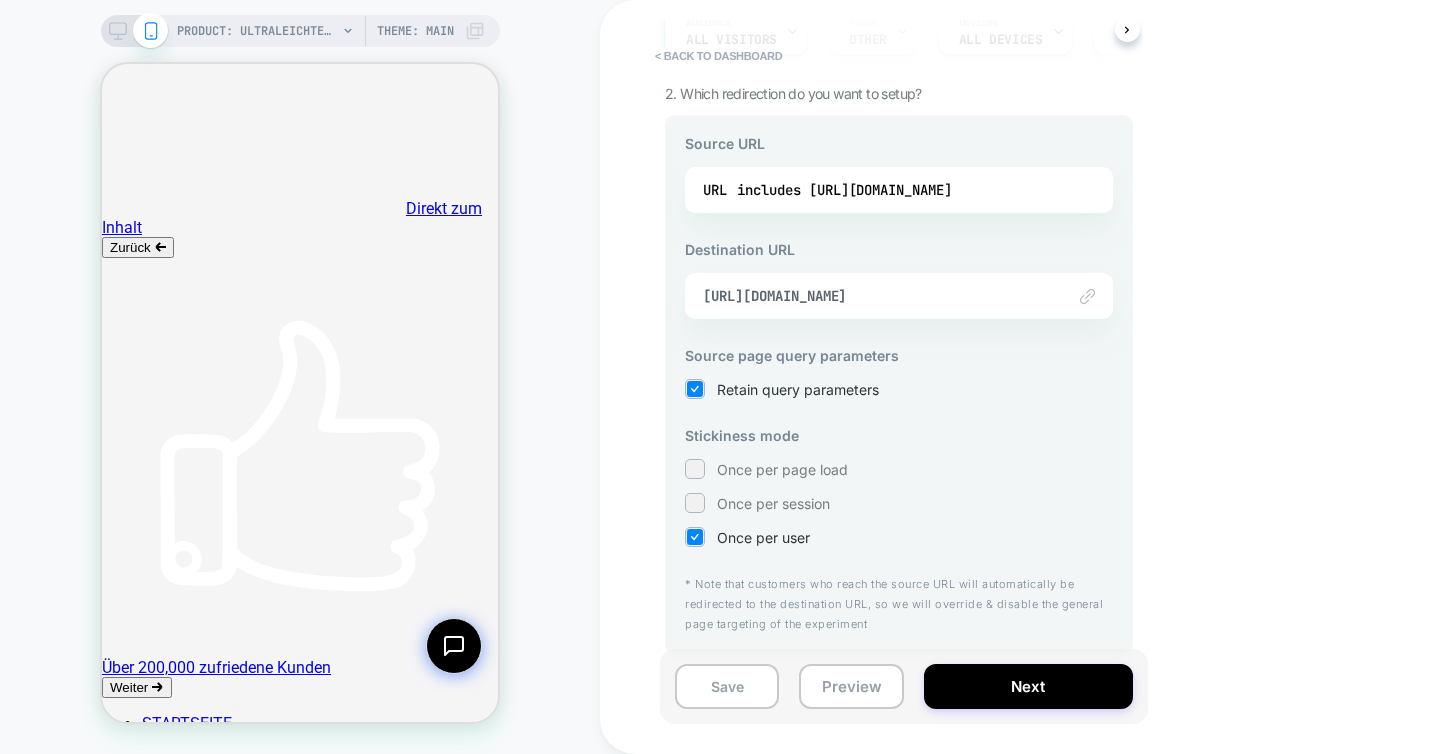 click on "< back to dashboard PDP Auswahlbilder [DATE] Click to edit experience details + Add more info 1. What audience and where will the experience run? Audience All Visitors Pages OTHER Devices ALL DEVICES Trigger Page Load 2. Which redirection do you want to setup? Source URL URL   includes   [URL][DOMAIN_NAME] Destination URL Link to [URL][DOMAIN_NAME] Source page query parameters Retain query parameters Stickiness mode Once per page load Once per session Once per user * Note that customers who reach the source URL will automatically be redirected to the destination URL, so we will override & disable the general page targeting of the experiment Save Preview Next" at bounding box center [1040, 377] 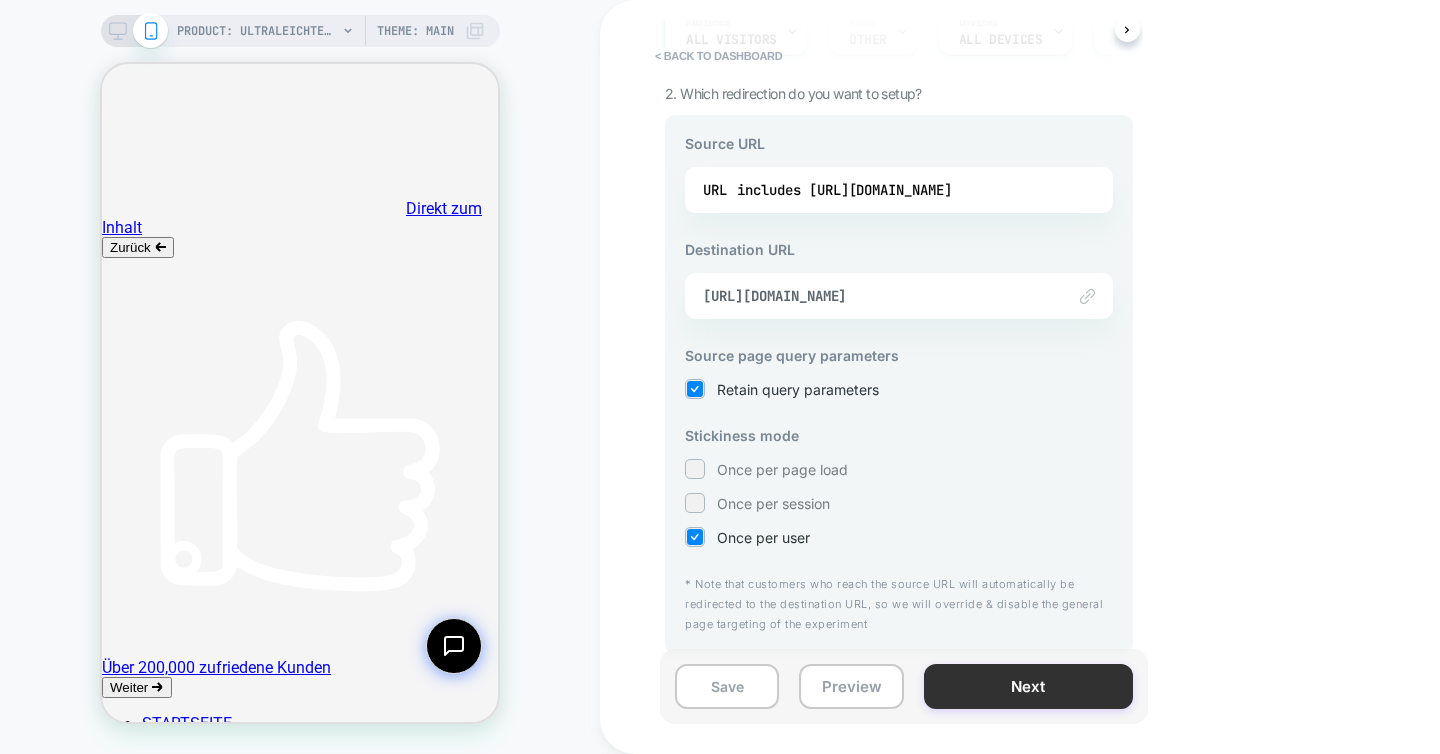 click on "Next" at bounding box center (1028, 686) 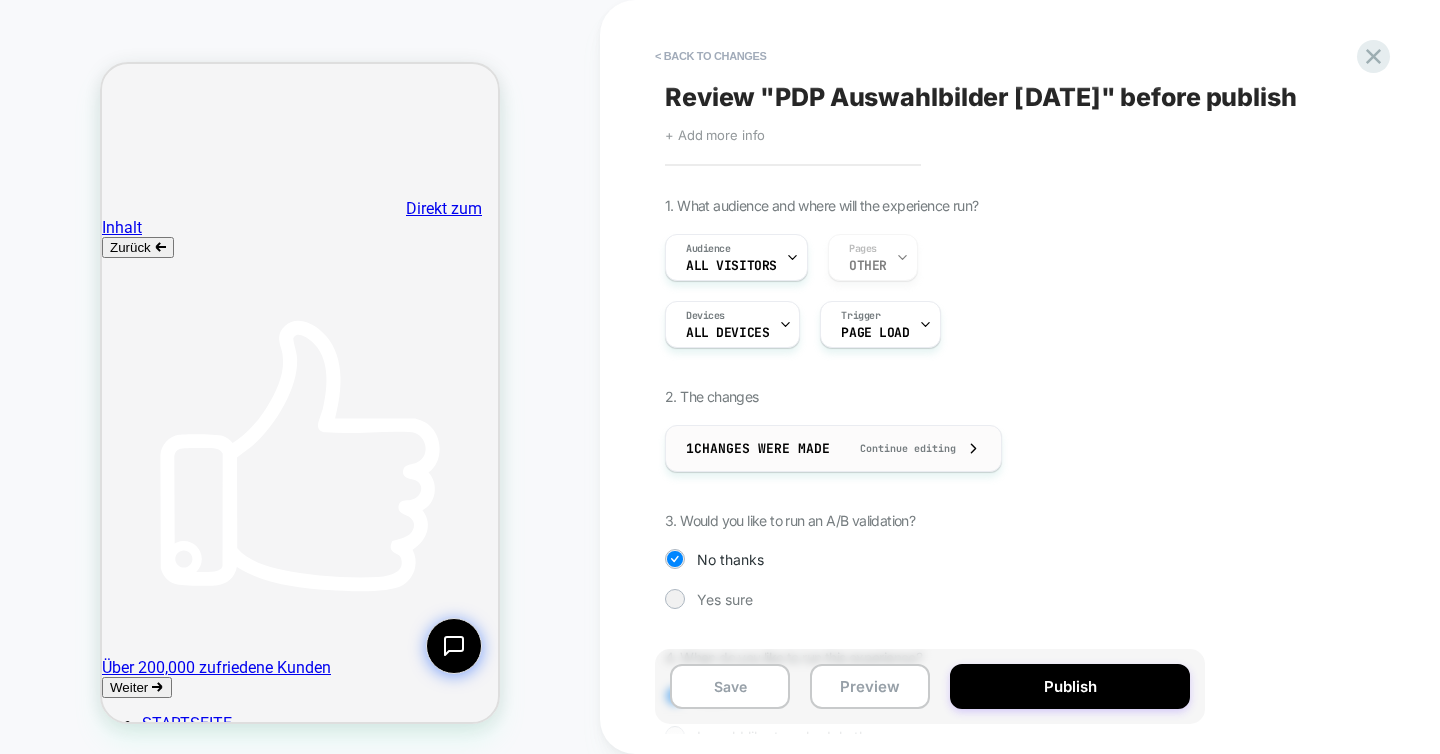 scroll, scrollTop: 121, scrollLeft: 0, axis: vertical 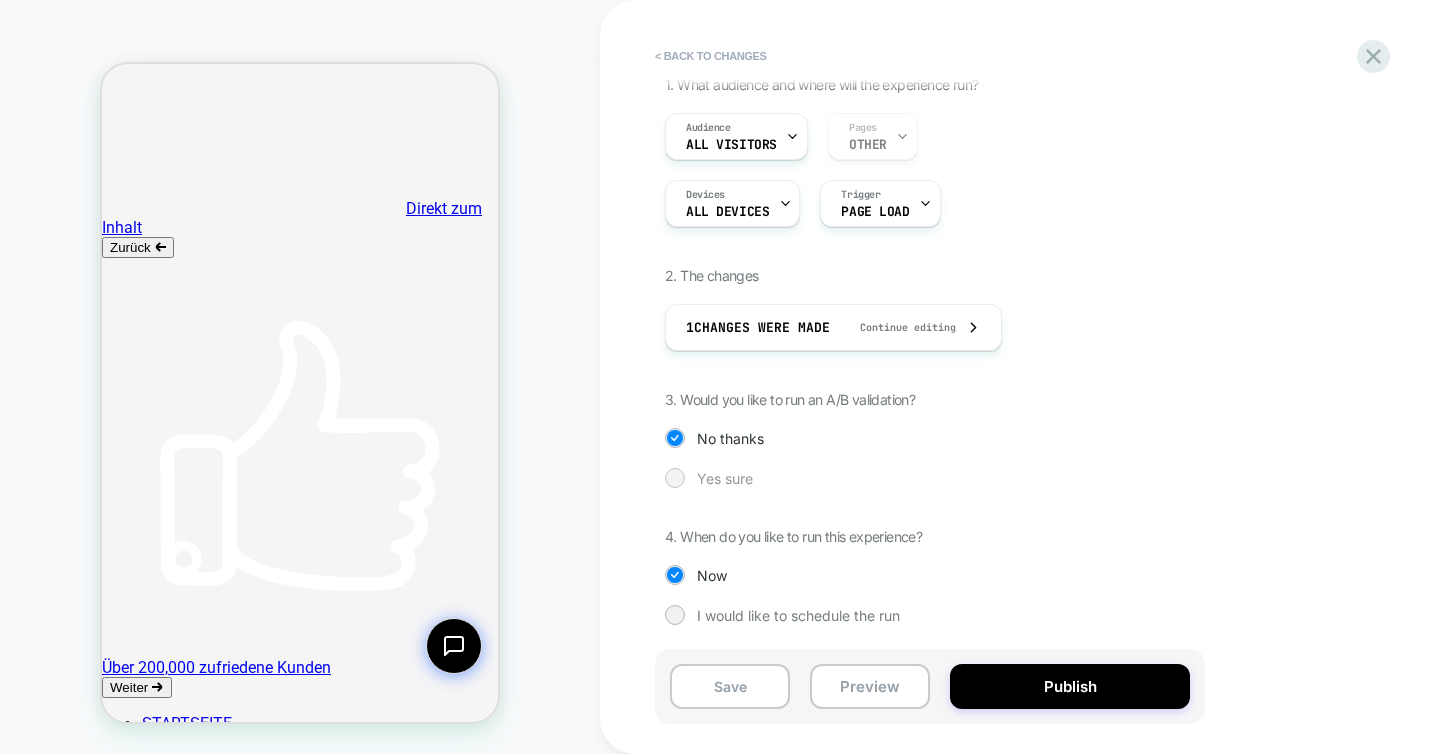 click on "Yes sure" at bounding box center (725, 478) 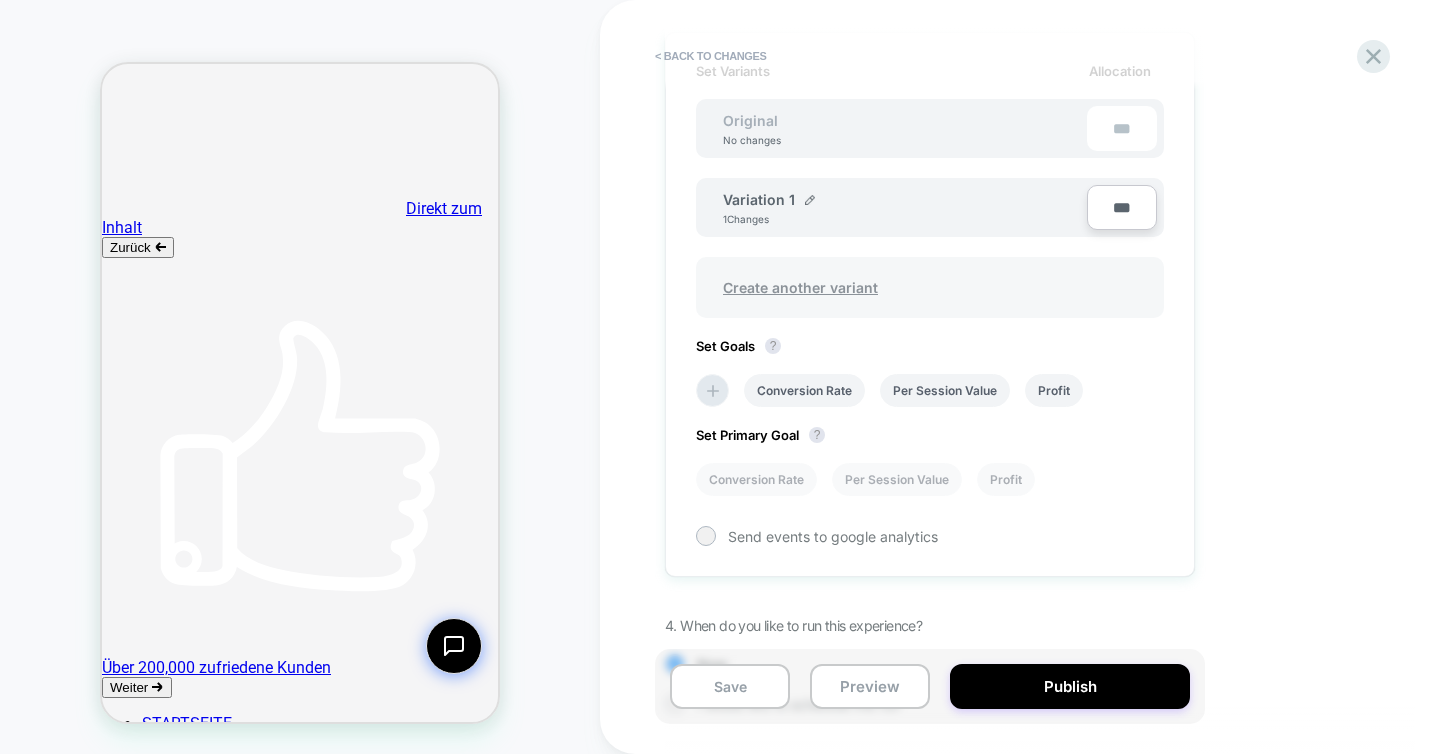 scroll, scrollTop: 596, scrollLeft: 0, axis: vertical 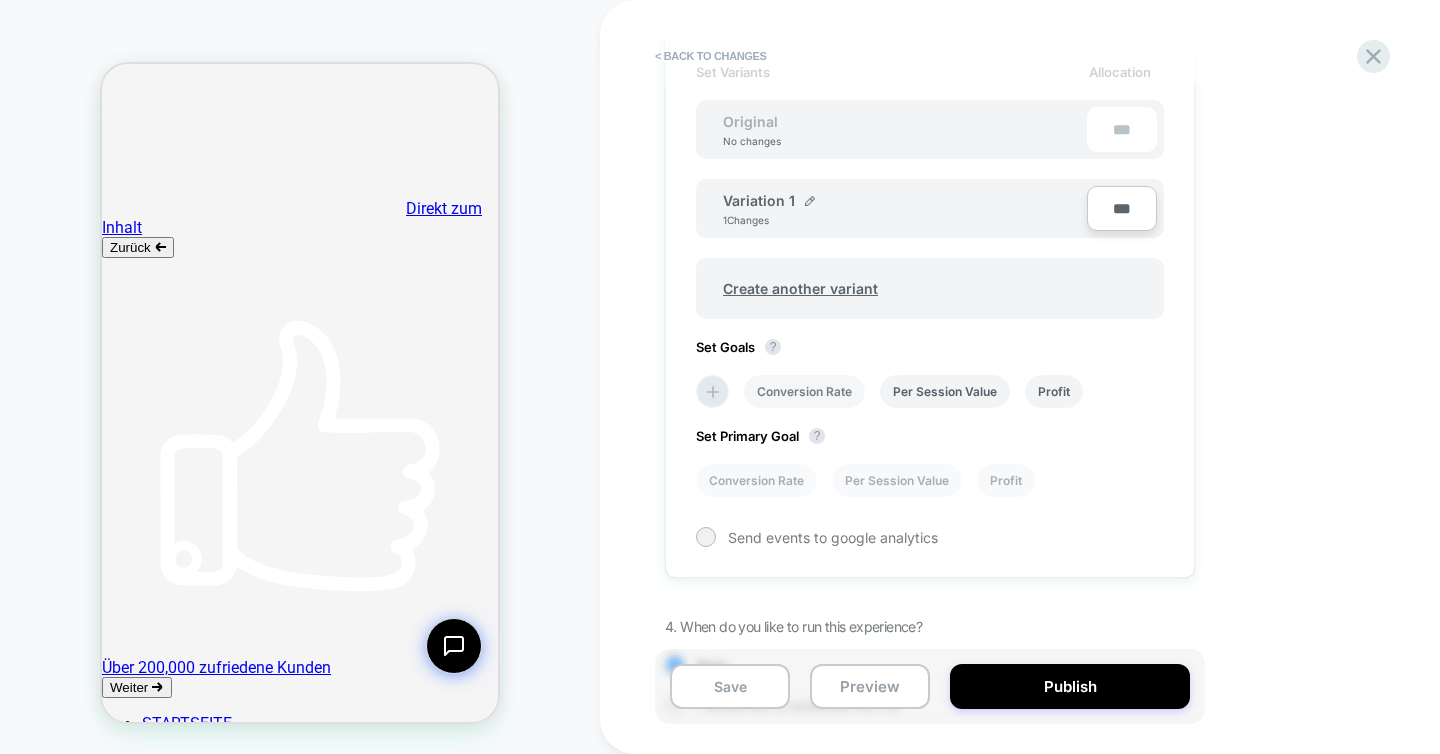 click on "Conversion Rate" at bounding box center [804, 391] 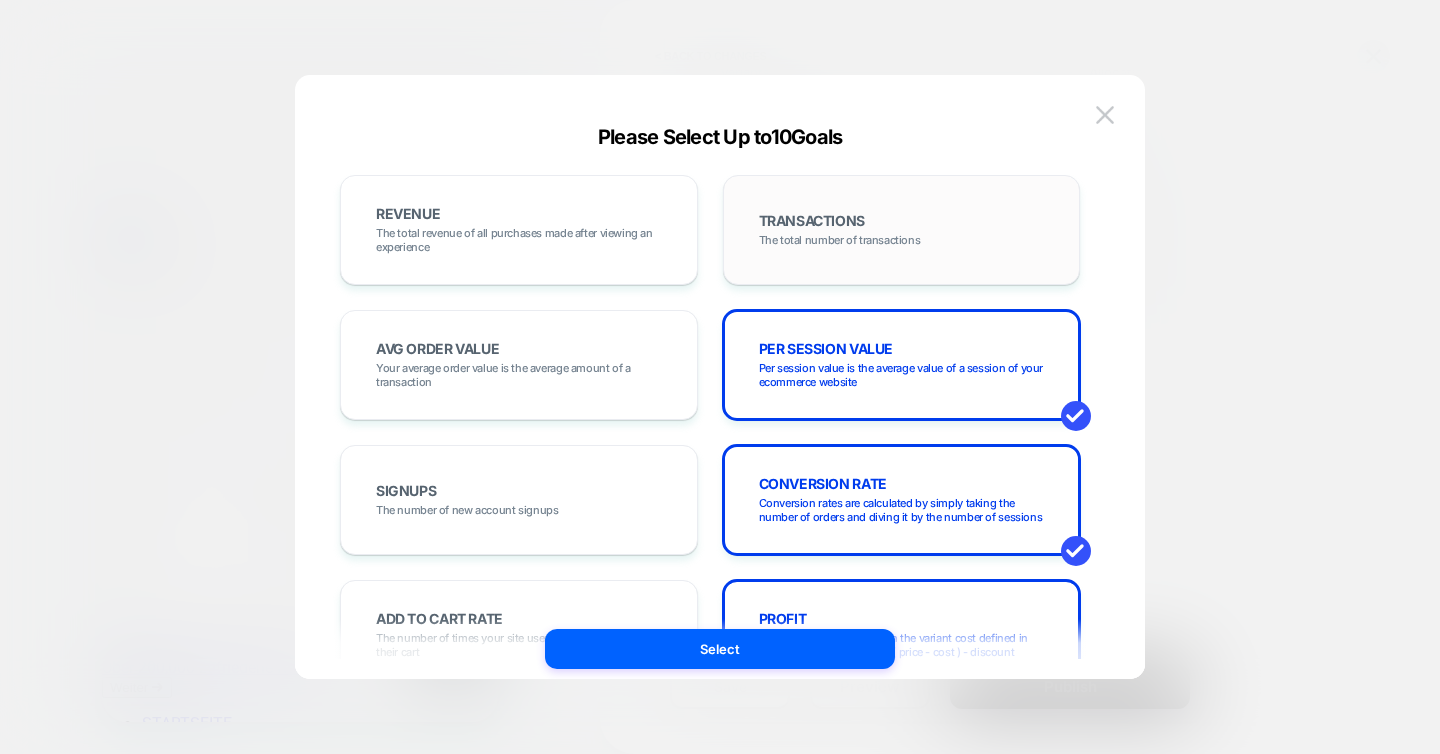 click on "TRANSACTIONS The total number of transactions" at bounding box center (902, 230) 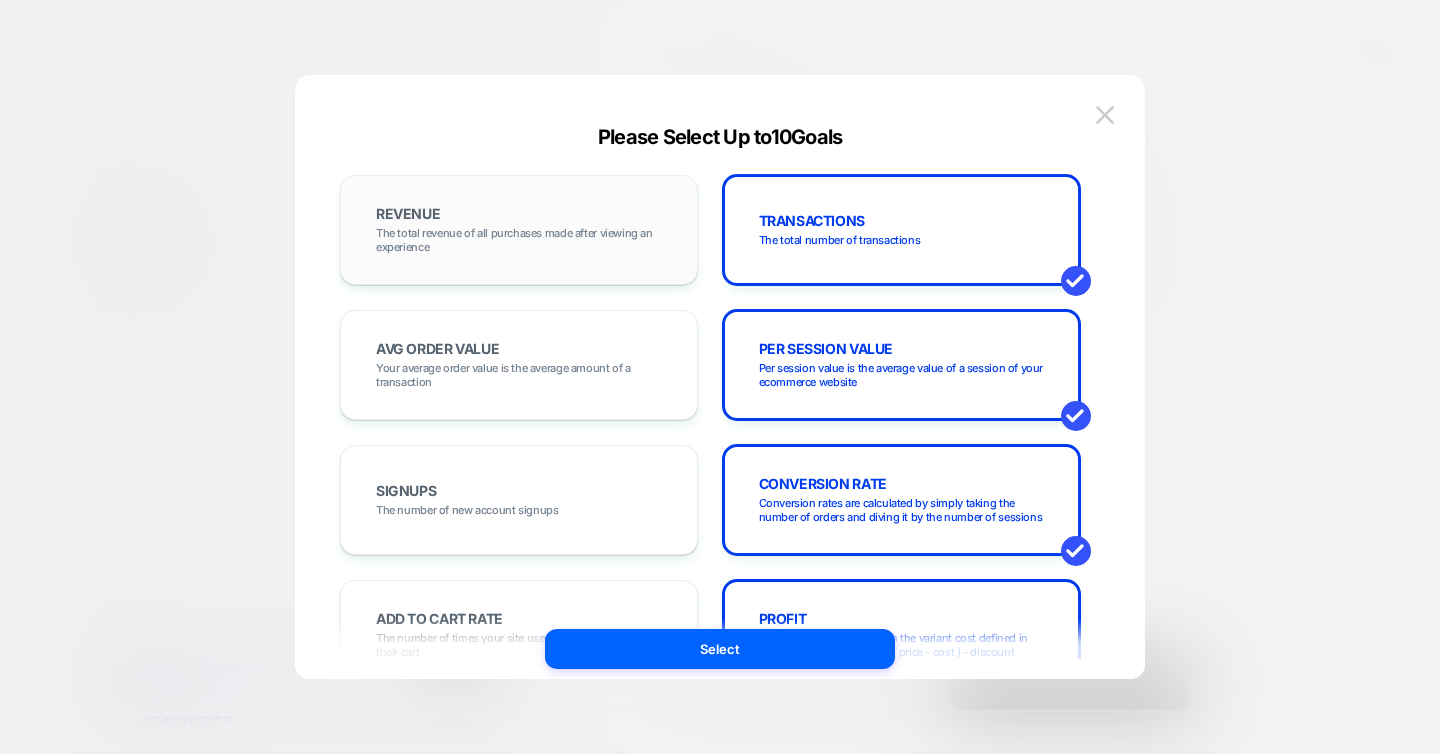 click on "REVENUE The total revenue of all purchases made after viewing an experience" at bounding box center [519, 230] 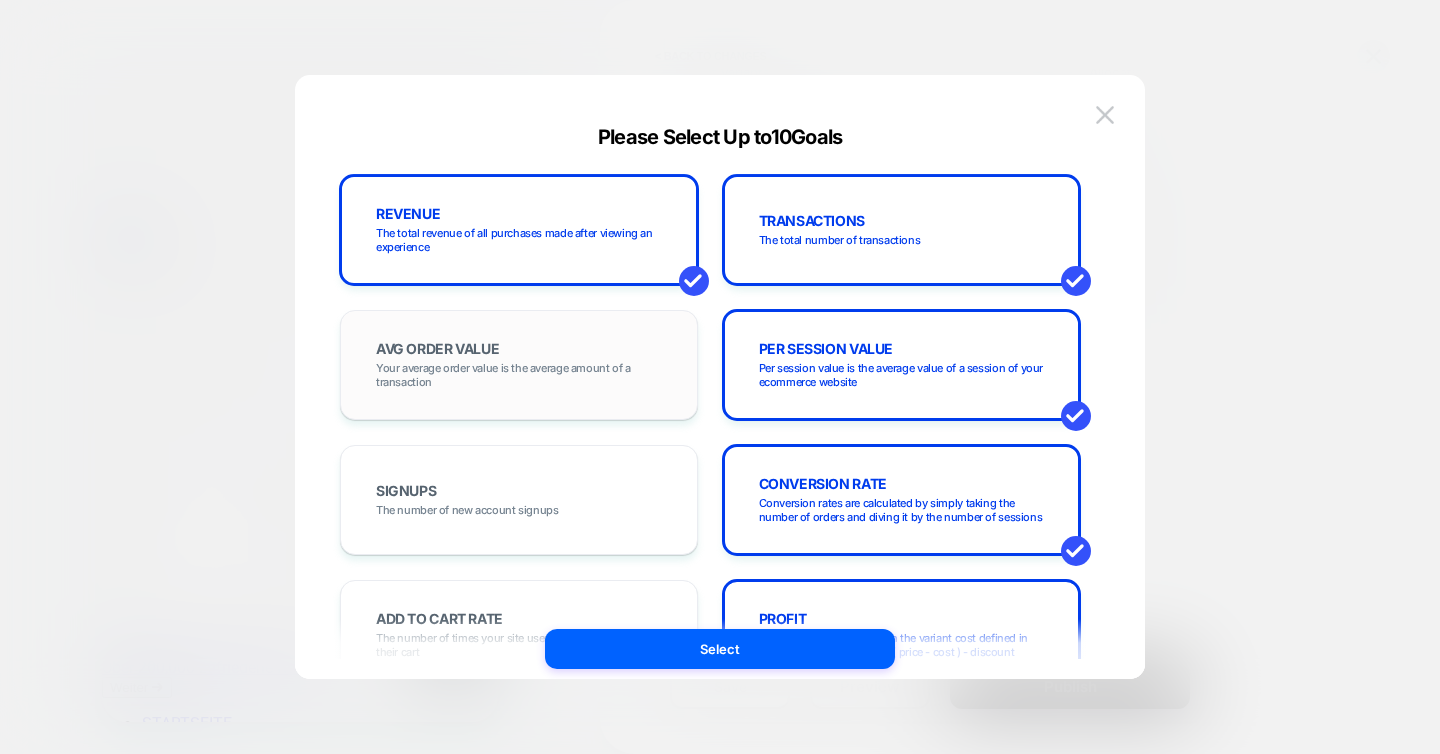 click on "Your average order value is the average amount of a transaction" at bounding box center (519, 375) 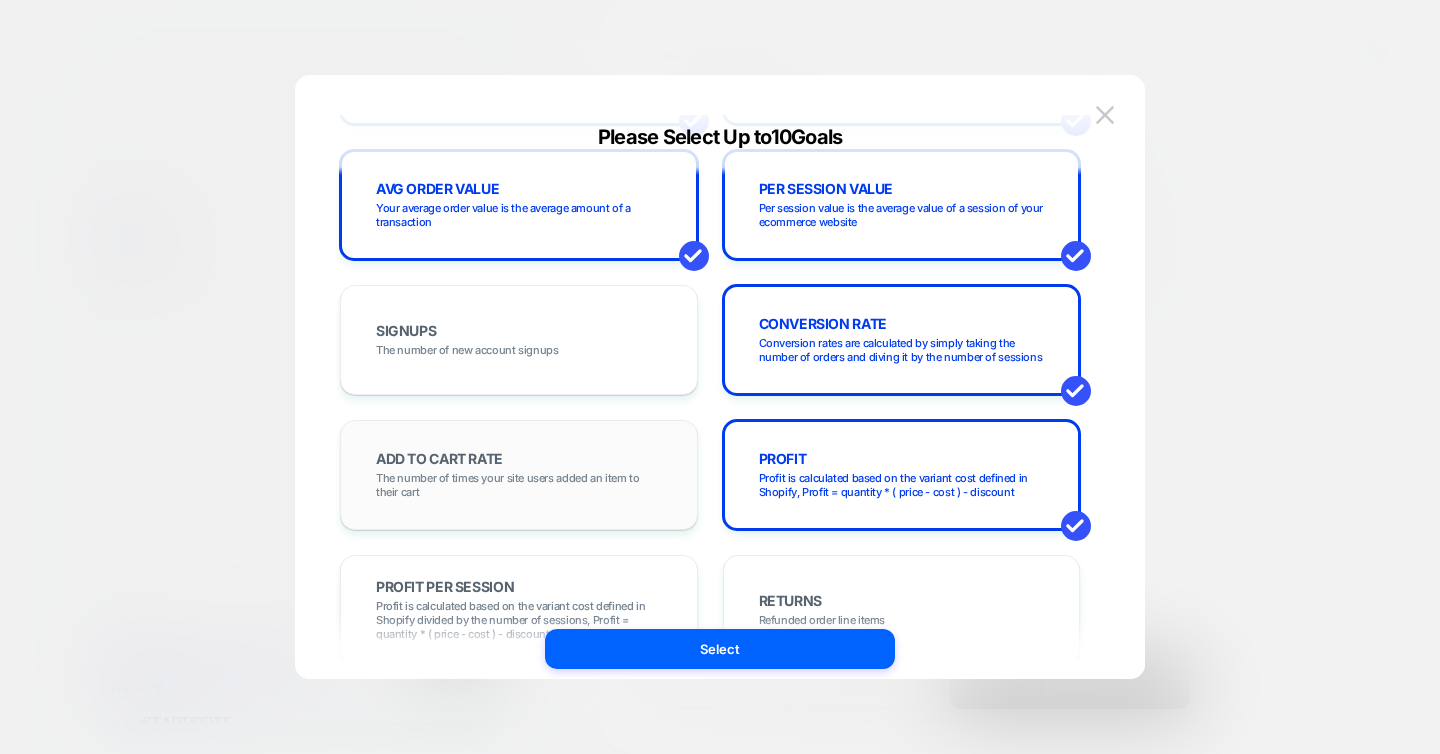 click on "ADD TO CART RATE The number of times your site users added an item to their cart" at bounding box center (519, 475) 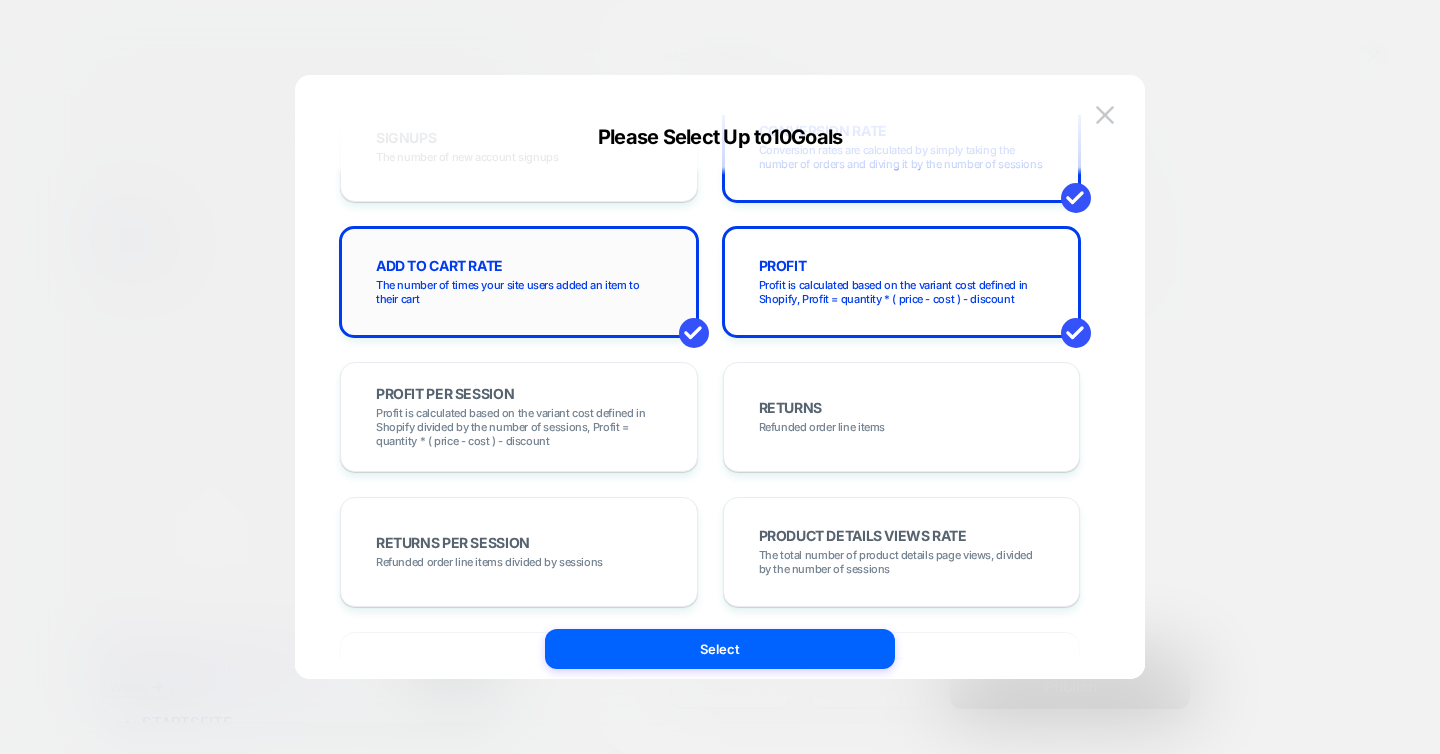 scroll, scrollTop: 416, scrollLeft: 0, axis: vertical 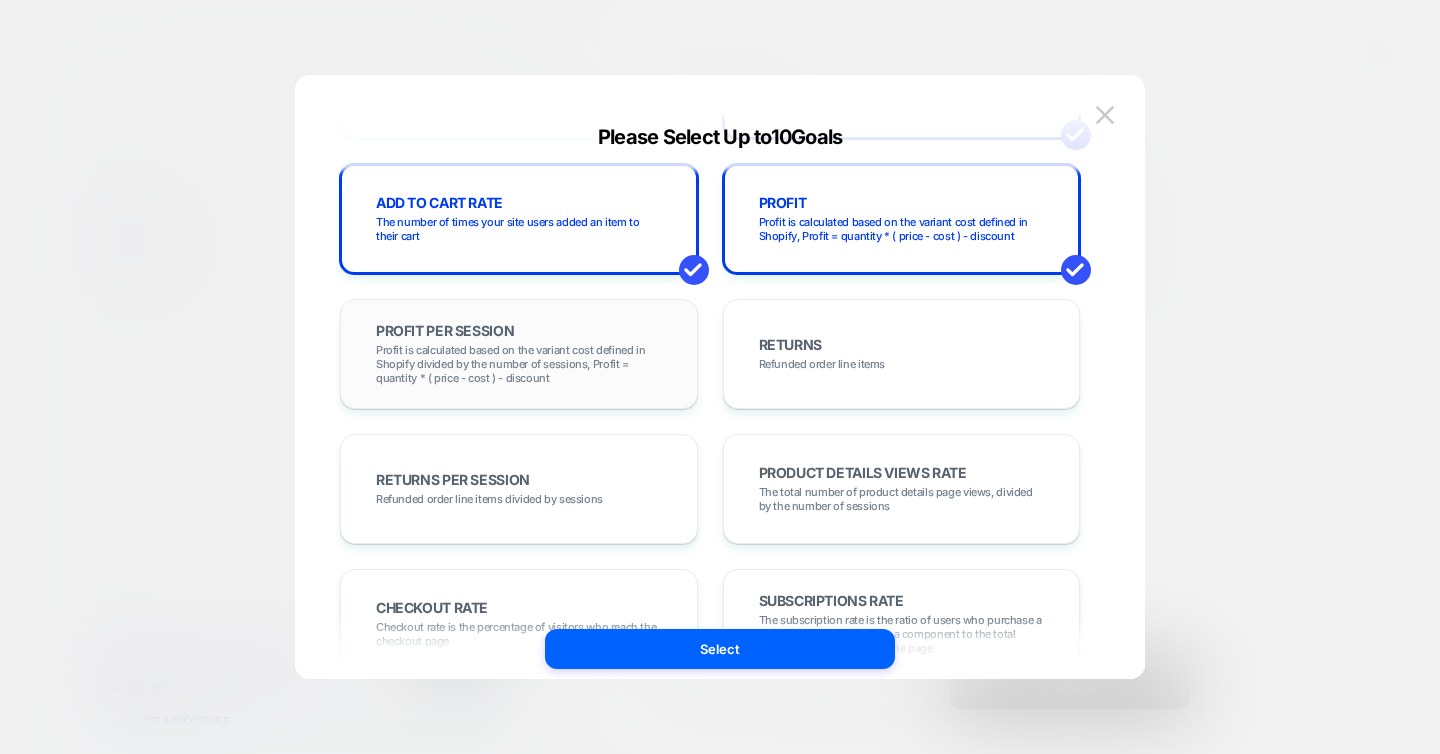 click on "Profit is calculated based on the variant cost defined in Shopify divided by the number of sessions, Profit = quantity * ( price - cost ) - discount" at bounding box center (519, 364) 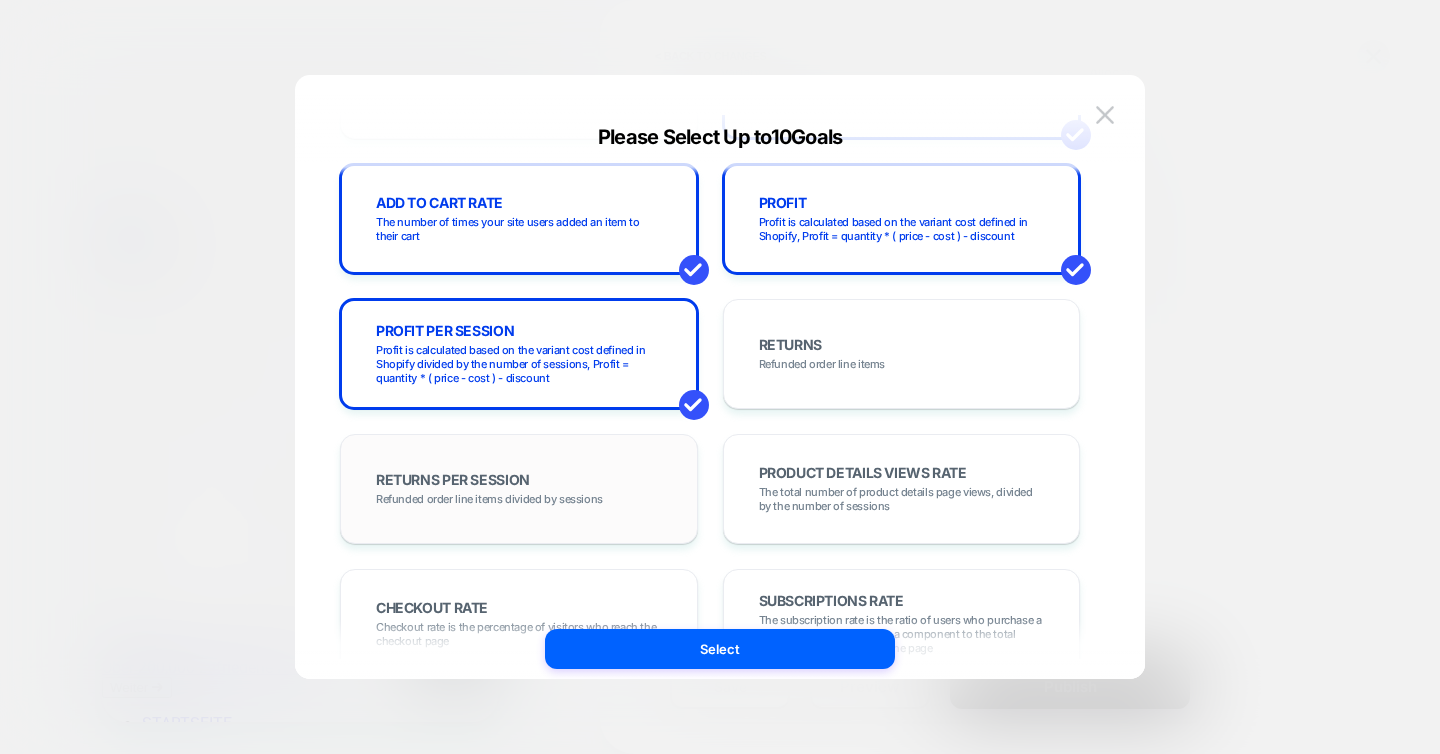 click on "RETURNS PER SESSION Refunded order line items divided by sessions" at bounding box center [519, 489] 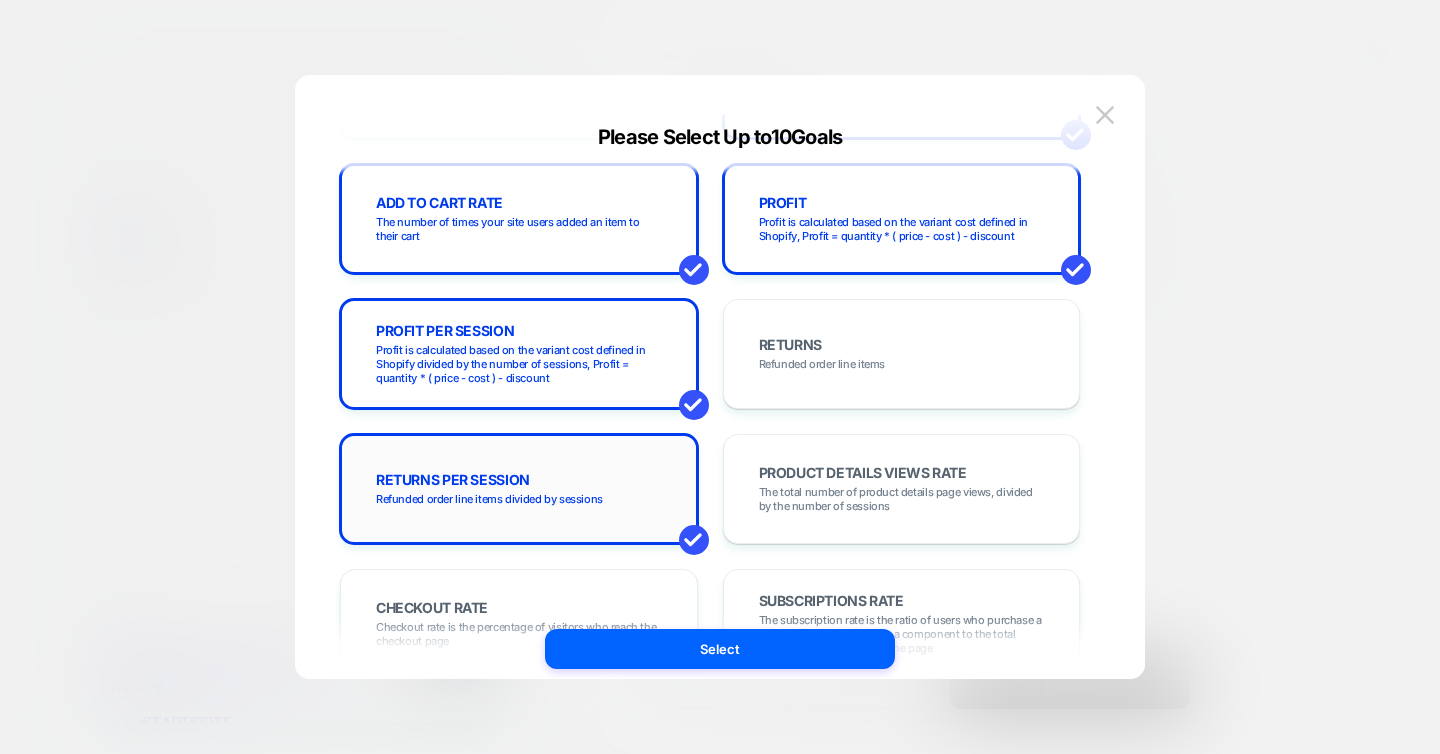 click on "RETURNS PER SESSION Refunded order line items divided by sessions" at bounding box center [519, 489] 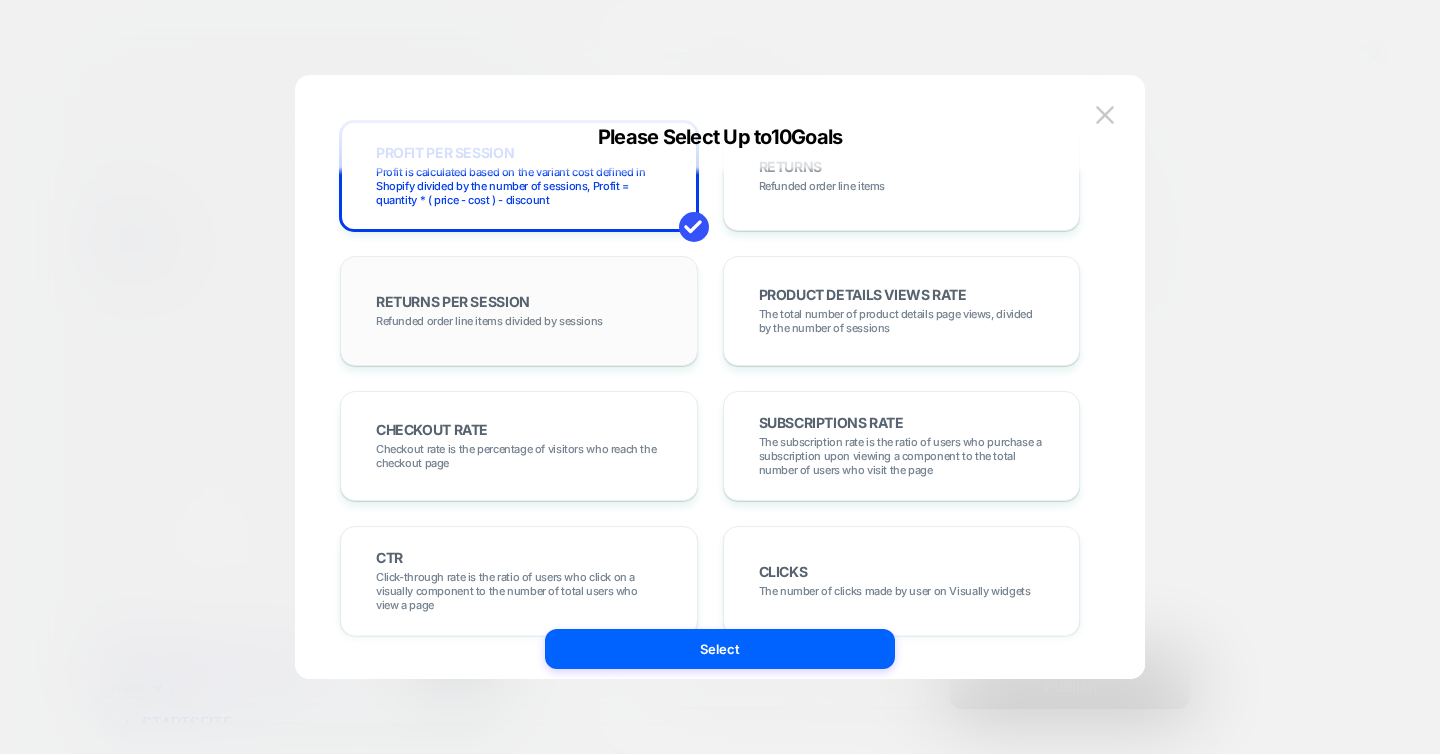 scroll, scrollTop: 631, scrollLeft: 0, axis: vertical 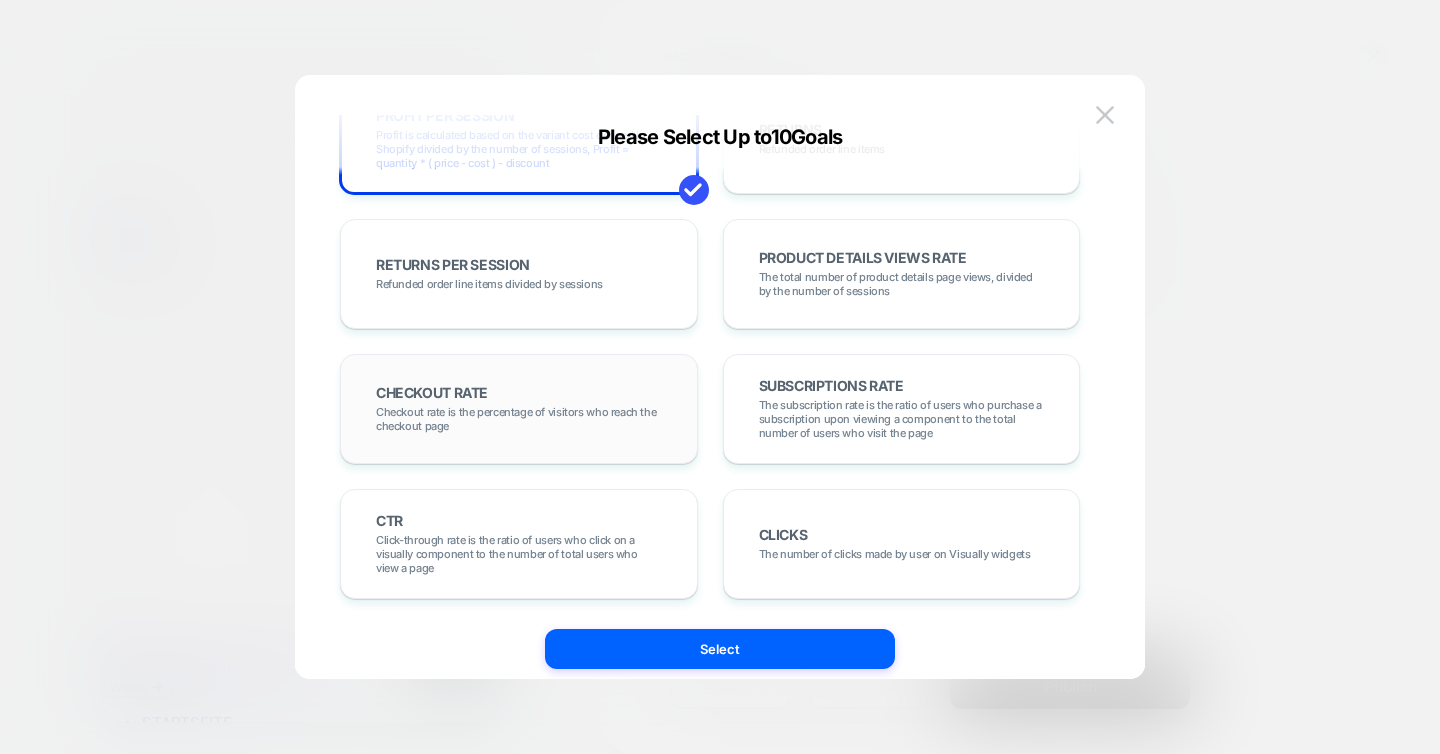 click on "CHECKOUT RATE Checkout rate is the percentage of visitors who reach the checkout page" at bounding box center (519, 409) 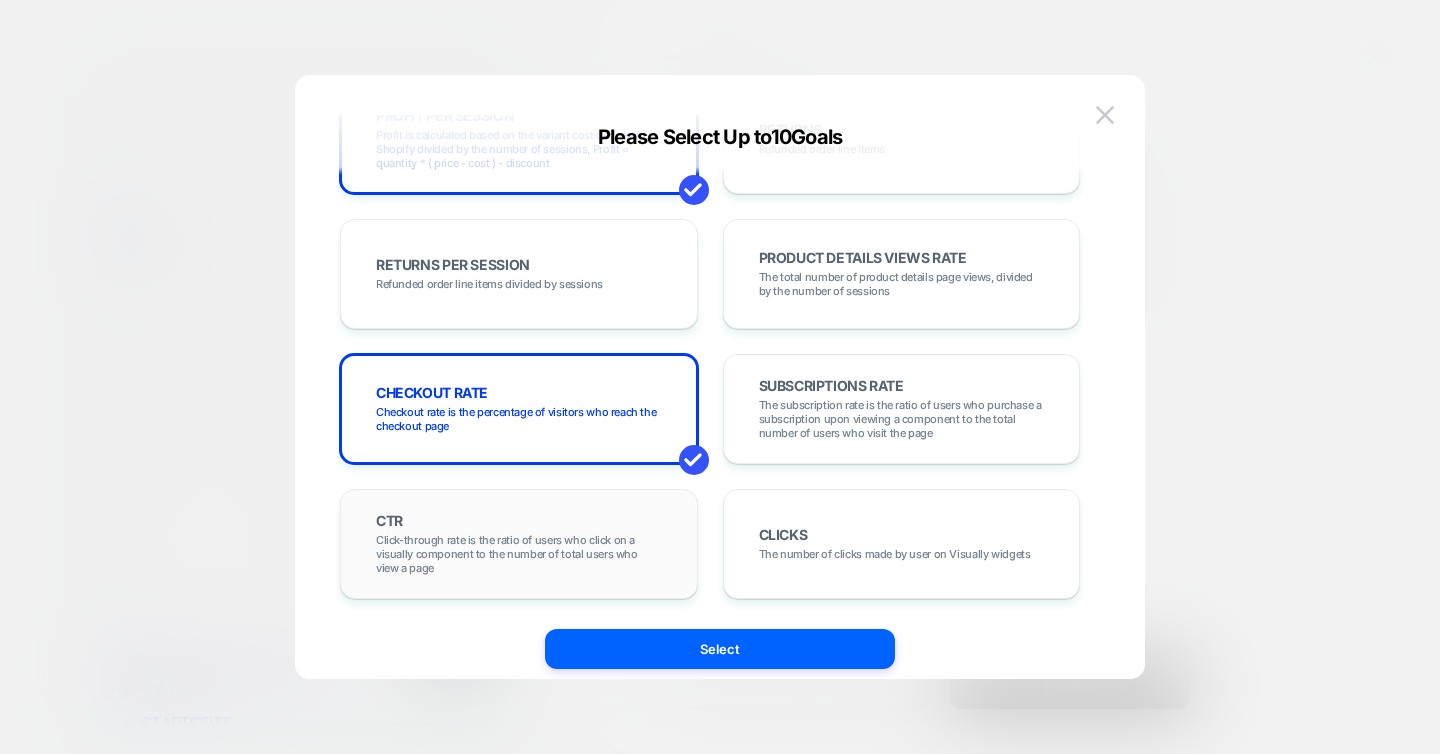 click on "Click-through rate is the ratio of users who click on a visually component to the number of total users who view a page" at bounding box center [519, 554] 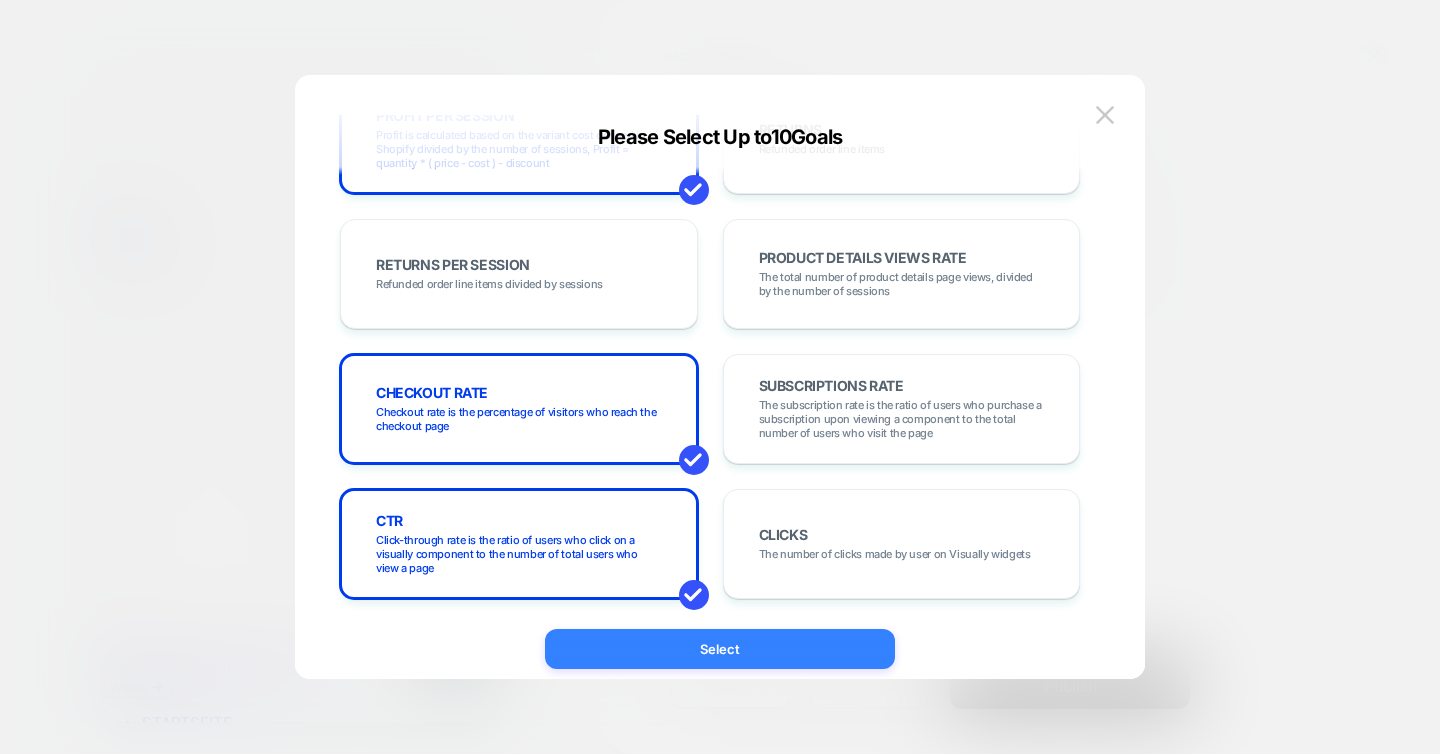 click on "Select" at bounding box center [720, 649] 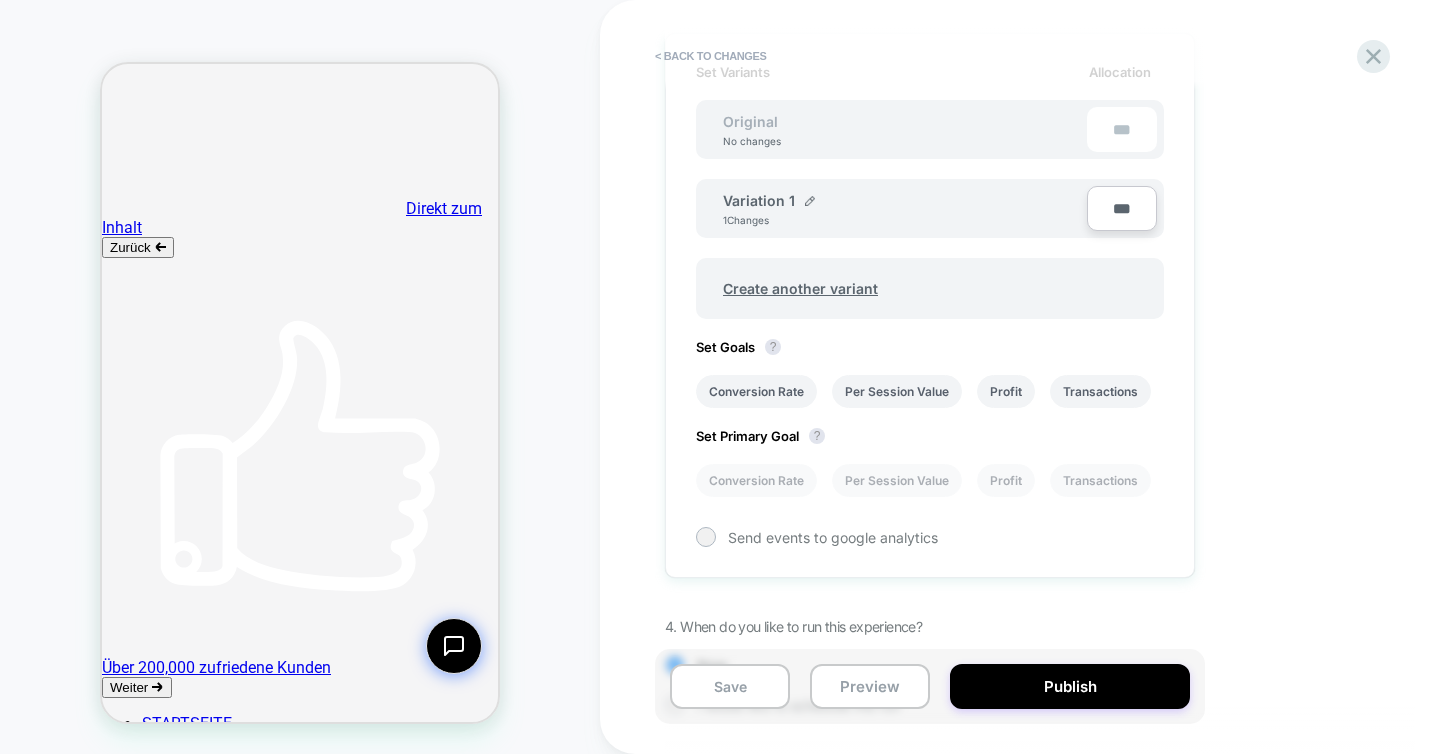 scroll, scrollTop: 687, scrollLeft: 0, axis: vertical 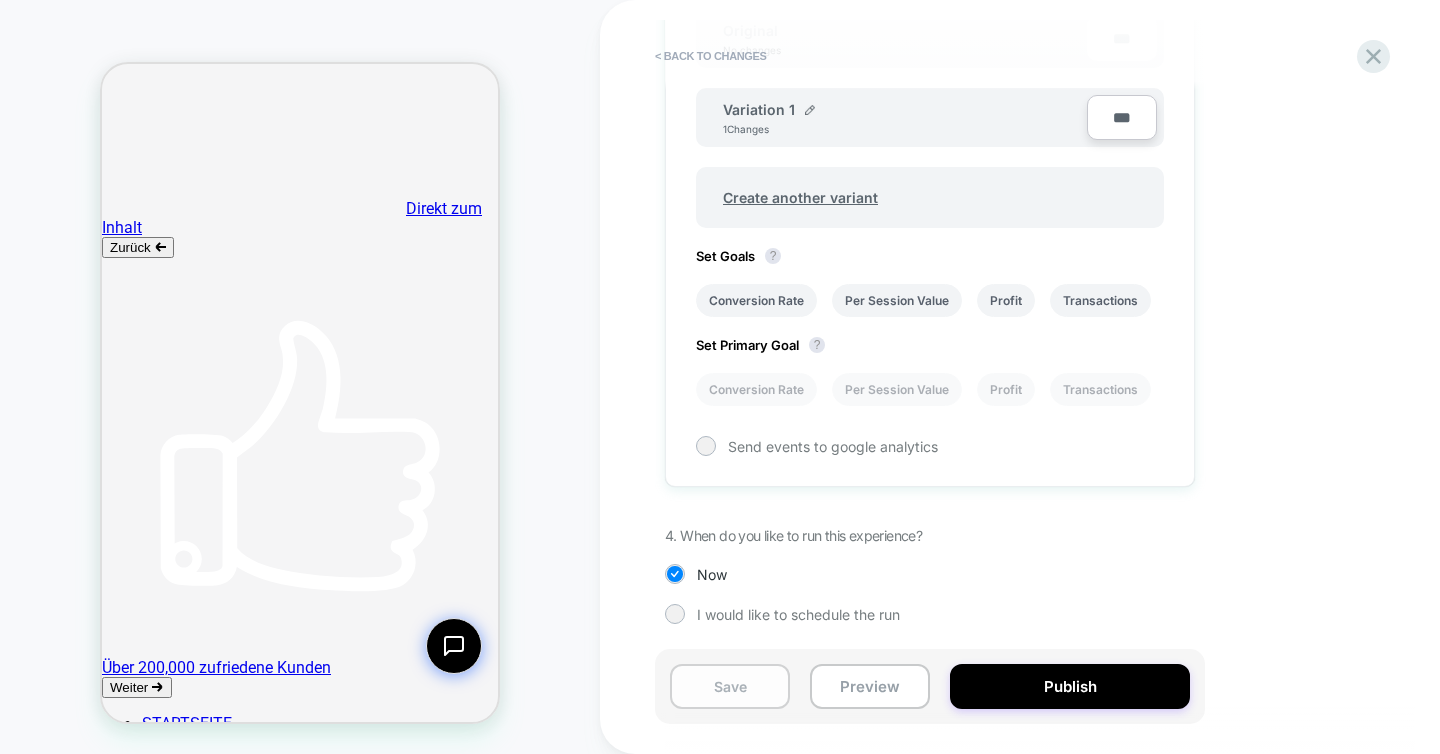 click on "Save" at bounding box center [730, 686] 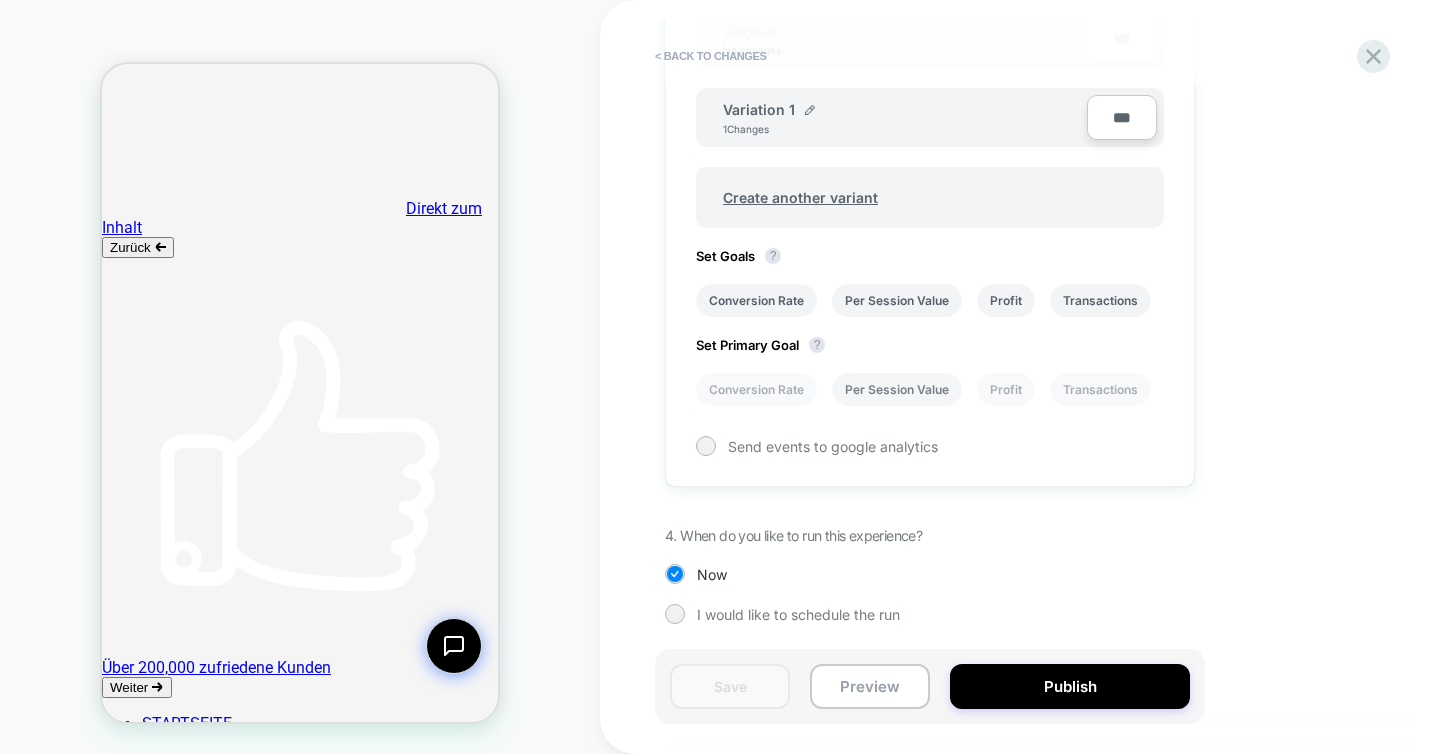 scroll, scrollTop: 0, scrollLeft: 0, axis: both 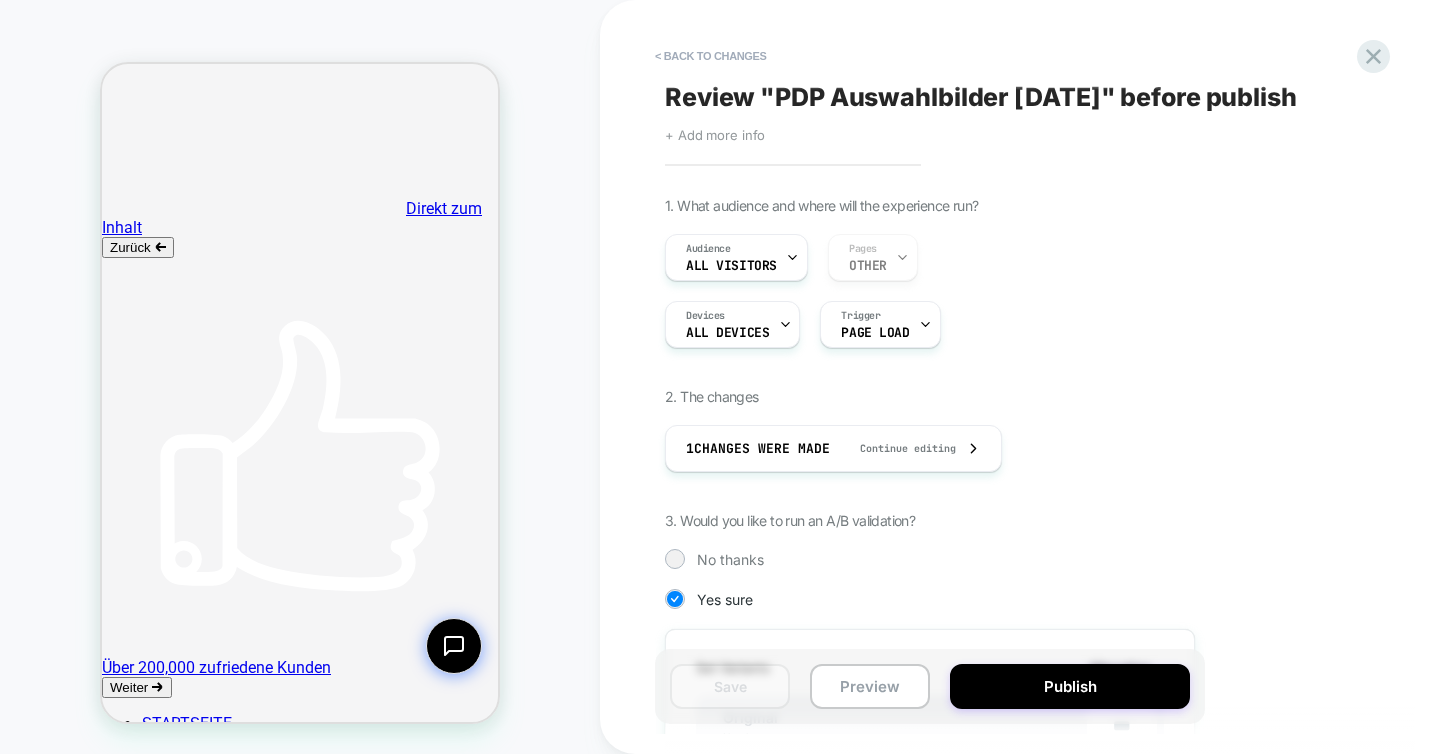 click on "Review " PDP Auswahlbilder [DATE] " before publish" at bounding box center [981, 97] 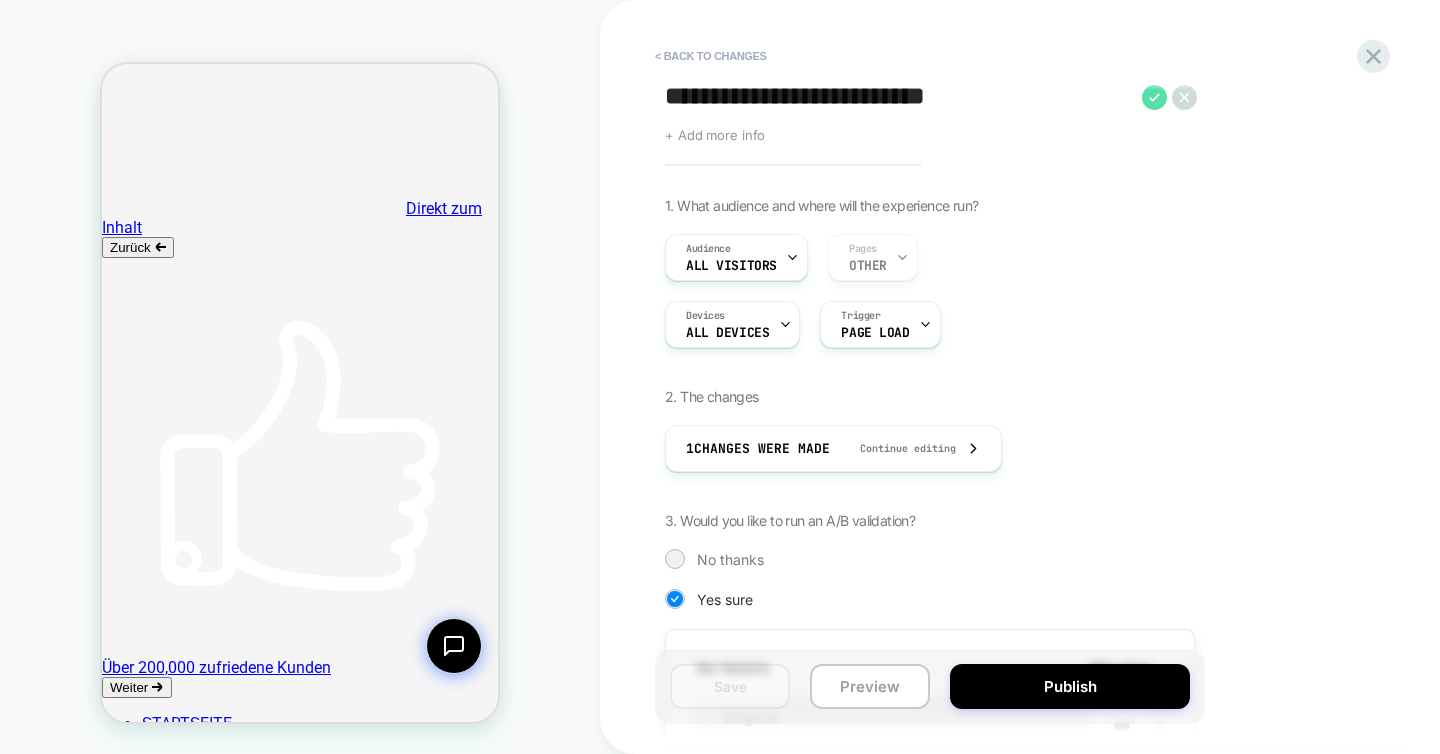 click 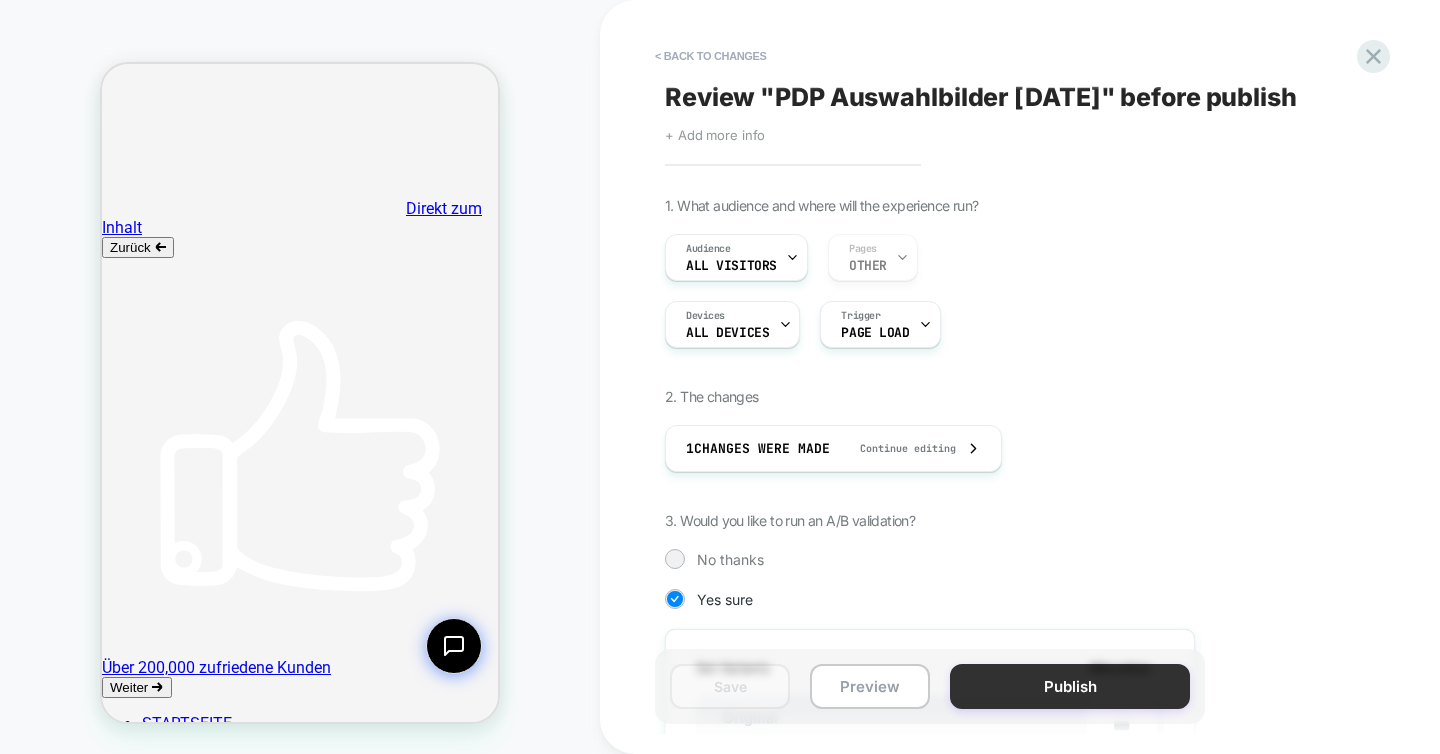 click on "Publish" at bounding box center [1070, 686] 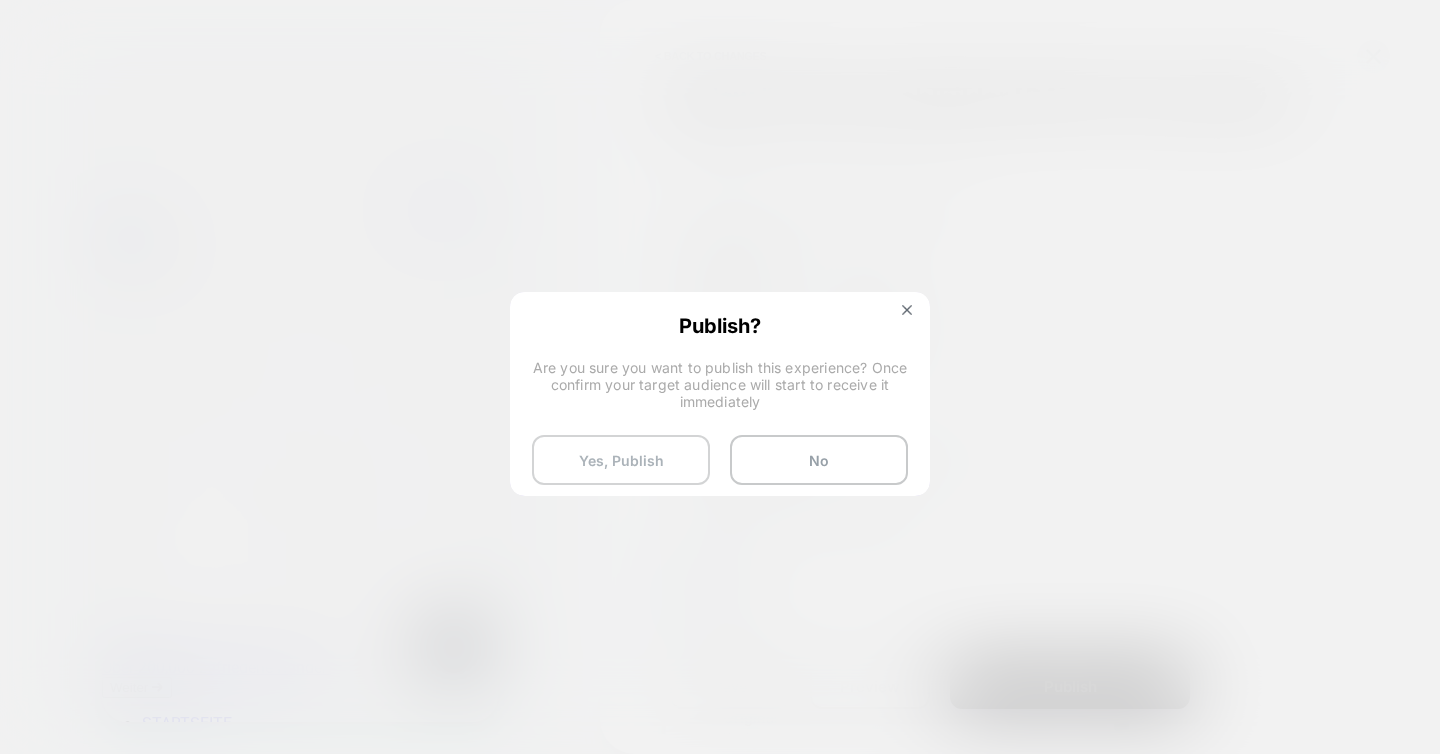 click on "Yes, Publish" at bounding box center (621, 460) 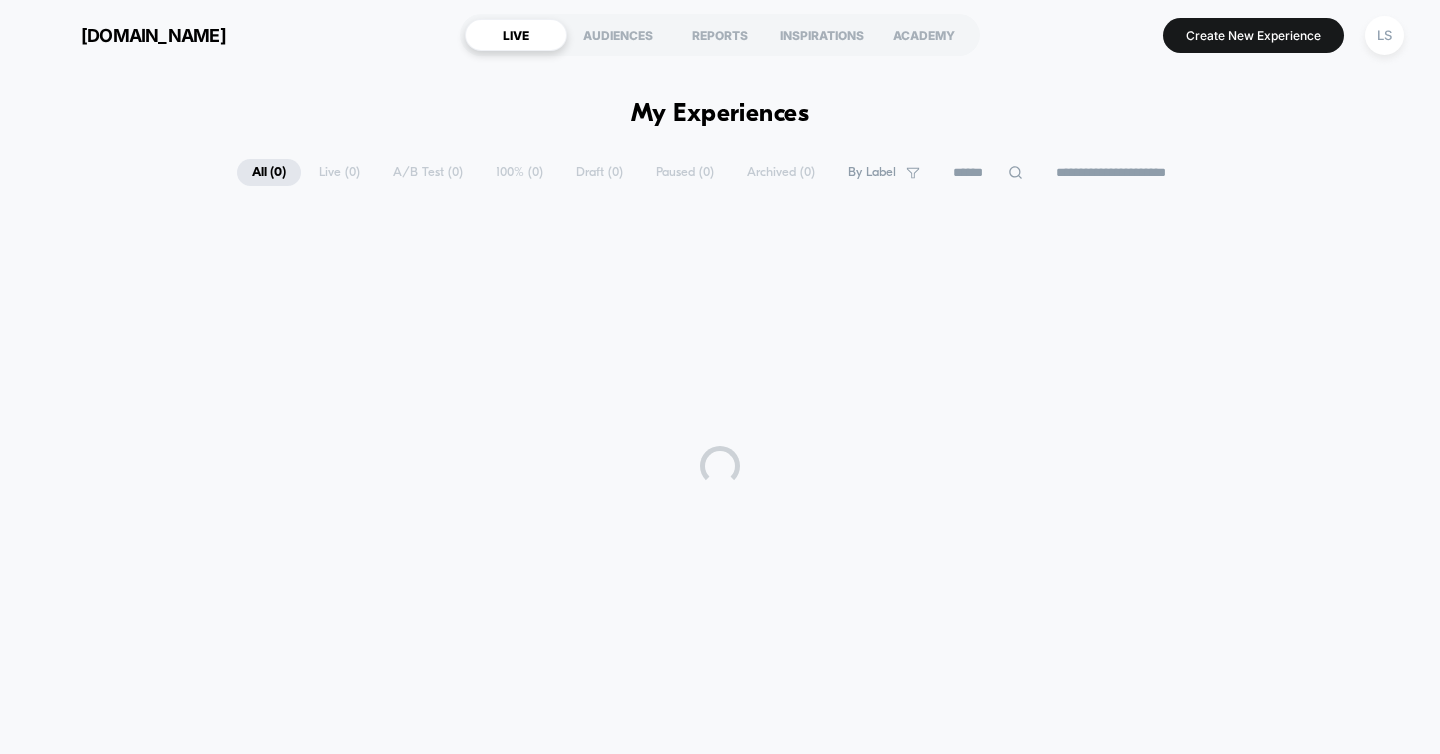 scroll, scrollTop: 0, scrollLeft: 0, axis: both 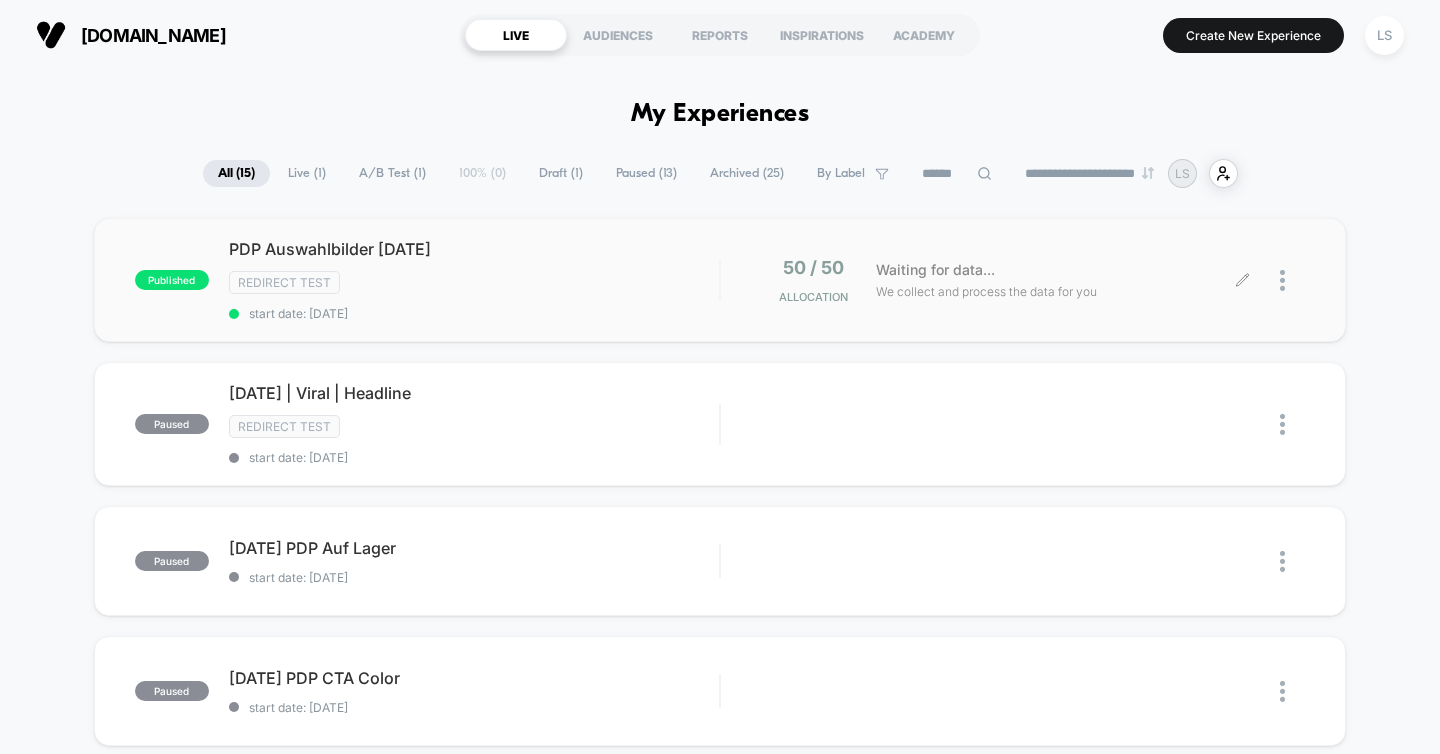 click on "We collect and process the data for you" at bounding box center (986, 291) 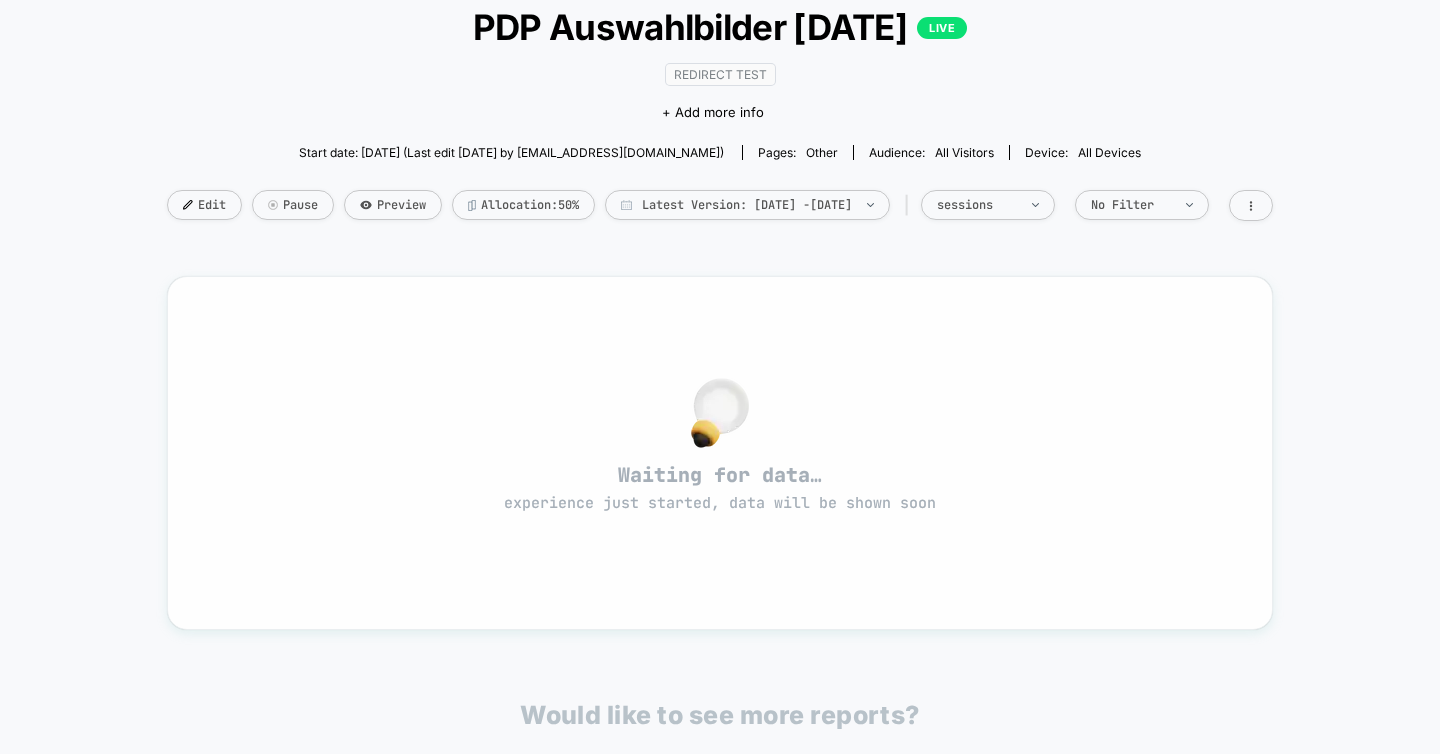 scroll, scrollTop: 0, scrollLeft: 0, axis: both 